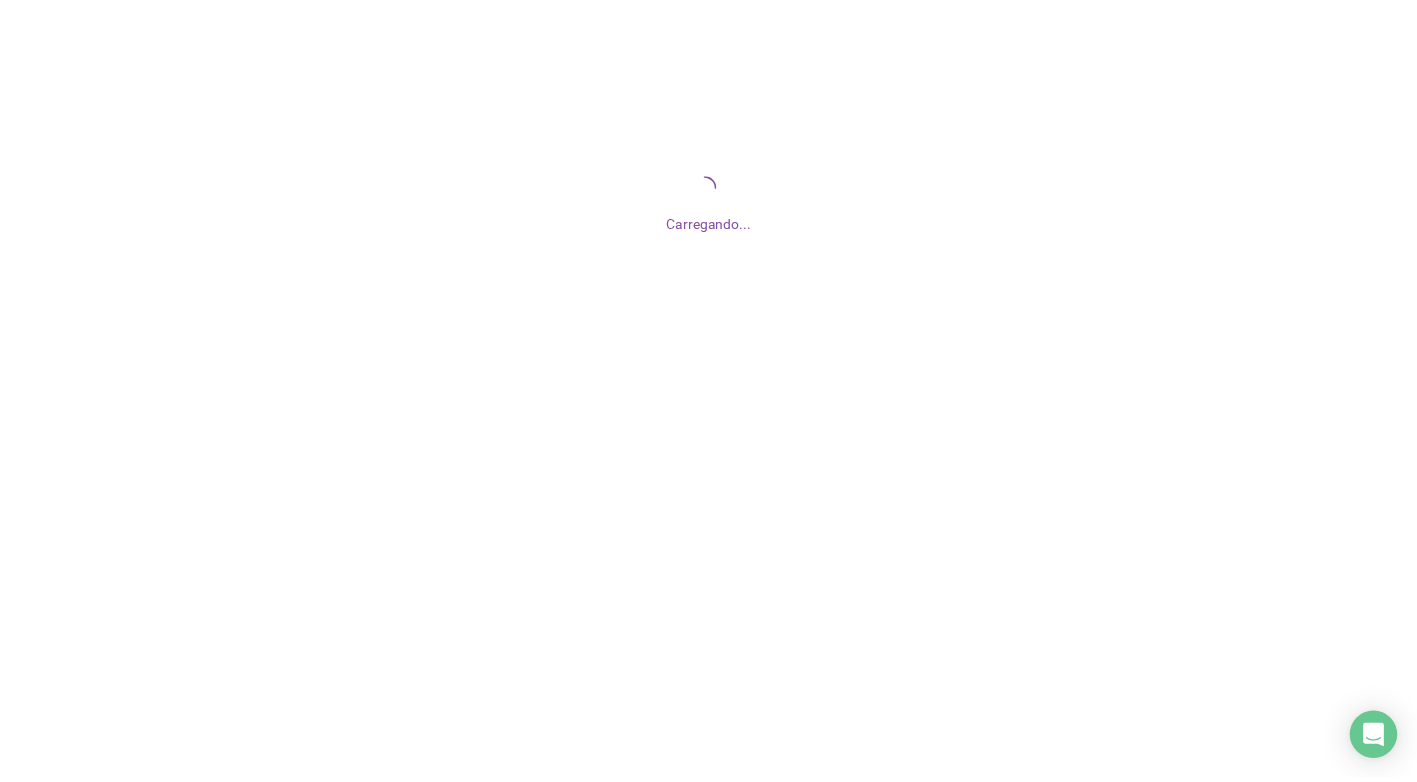 scroll, scrollTop: 0, scrollLeft: 0, axis: both 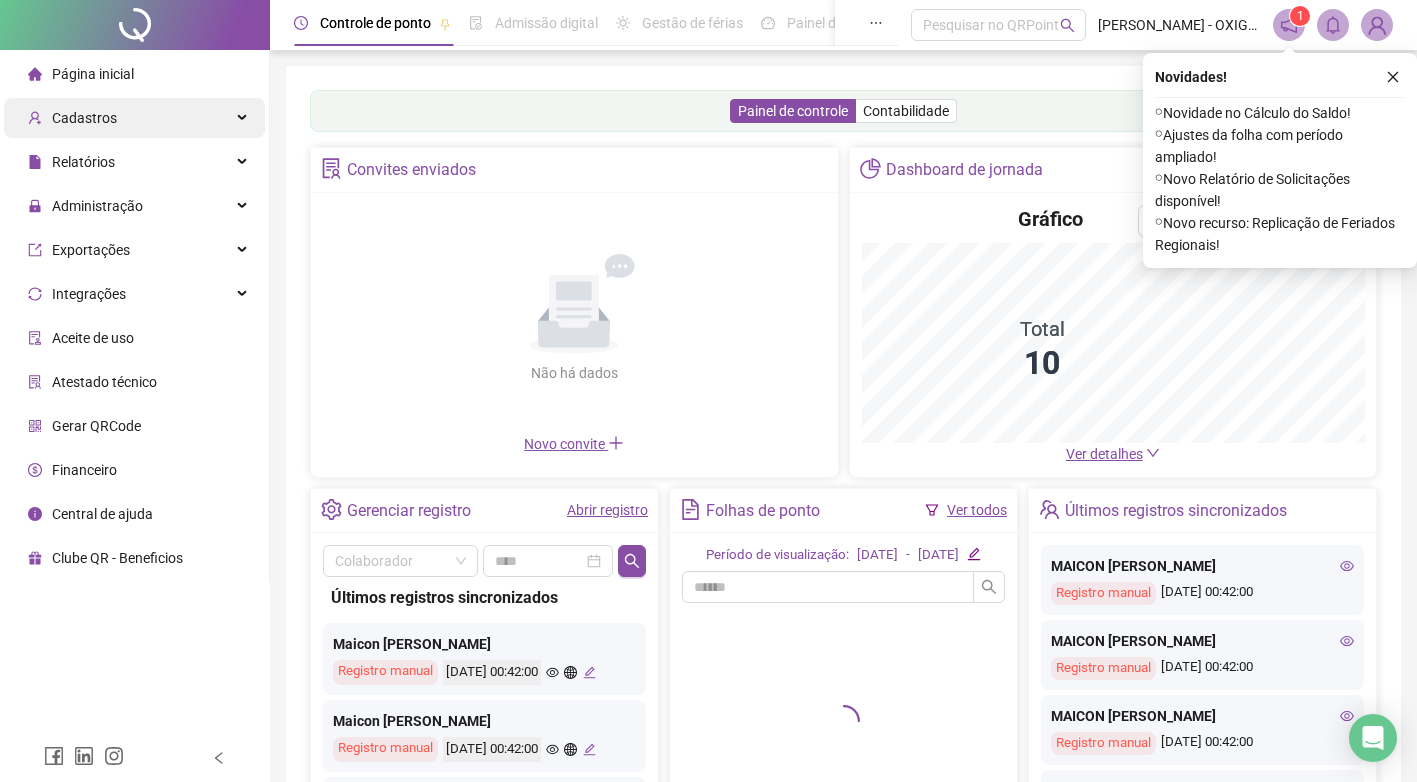 click on "Cadastros" at bounding box center (84, 118) 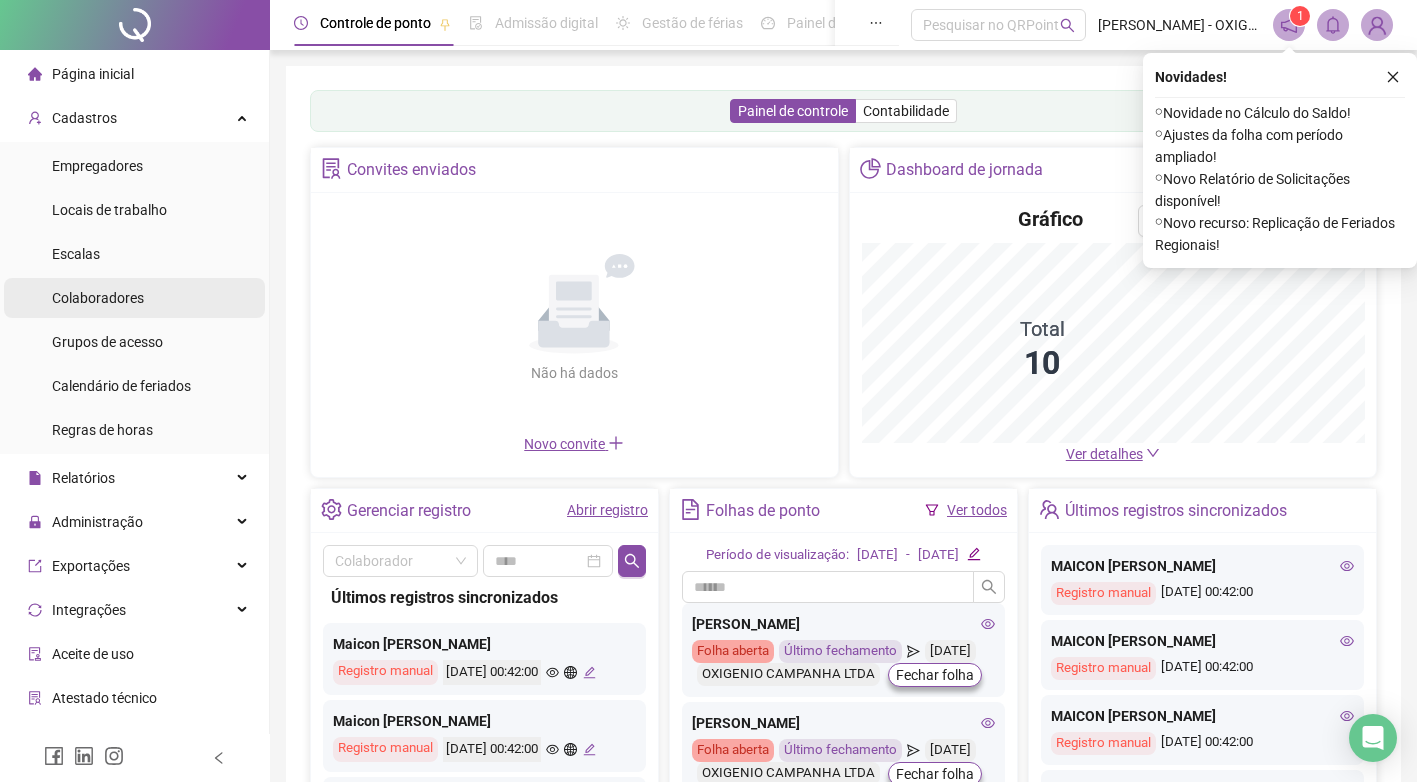 click on "Colaboradores" at bounding box center [98, 298] 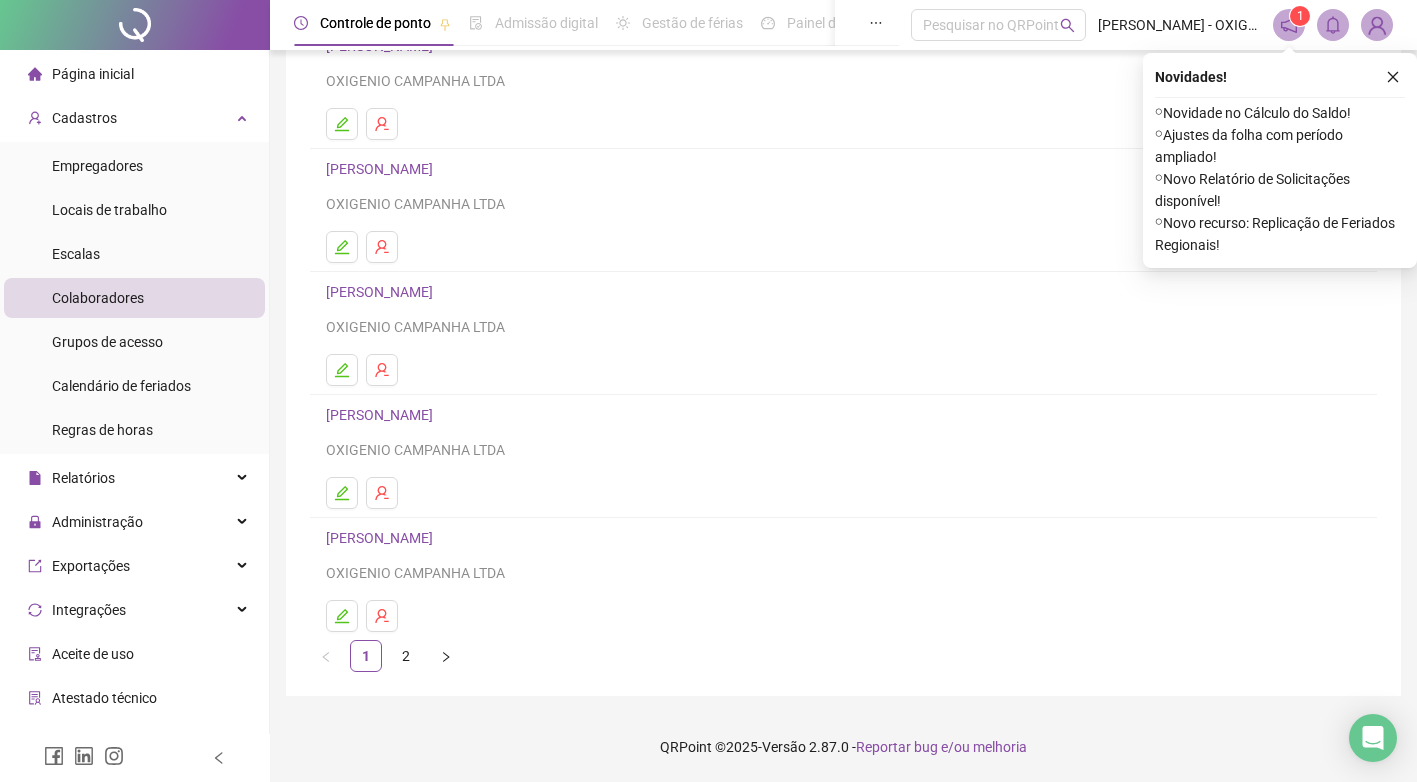 scroll, scrollTop: 0, scrollLeft: 0, axis: both 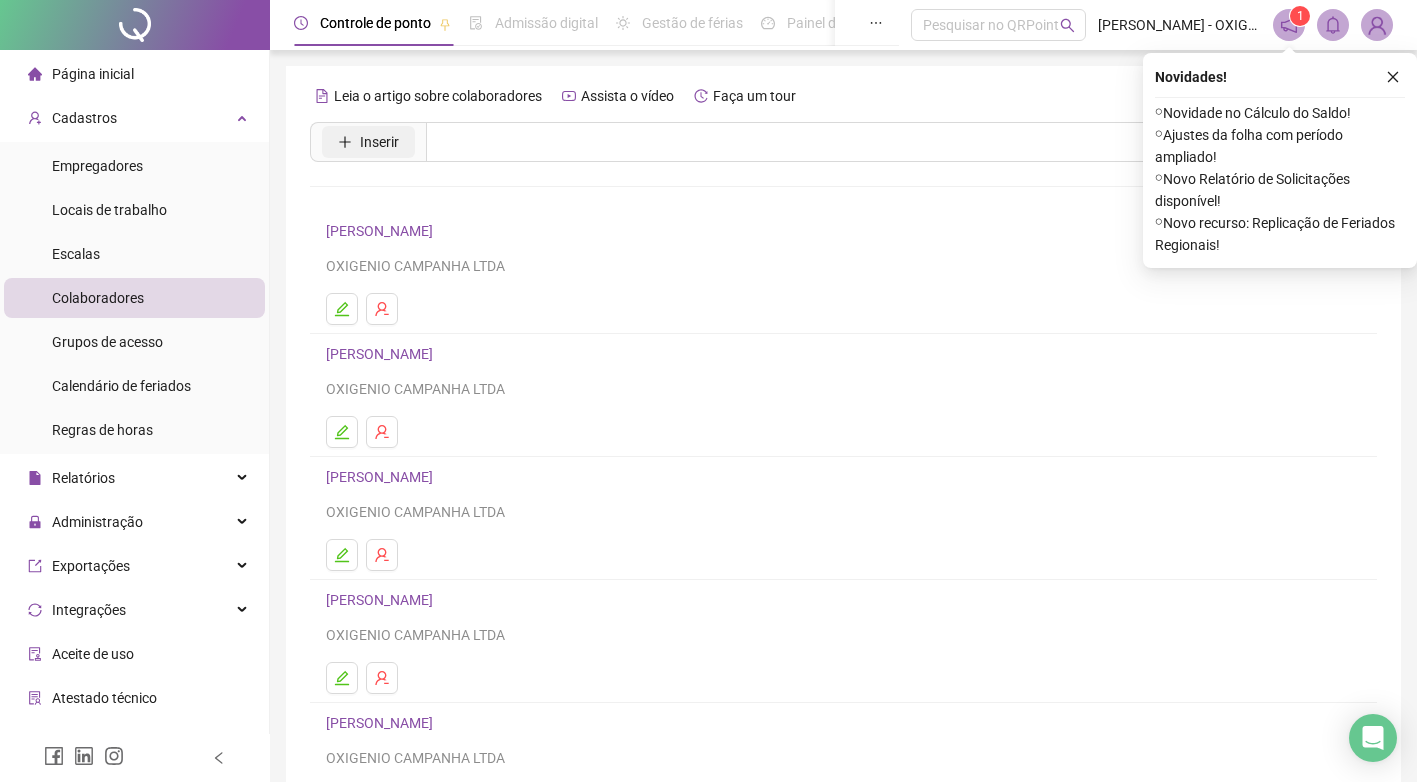 click on "Inserir" at bounding box center (379, 142) 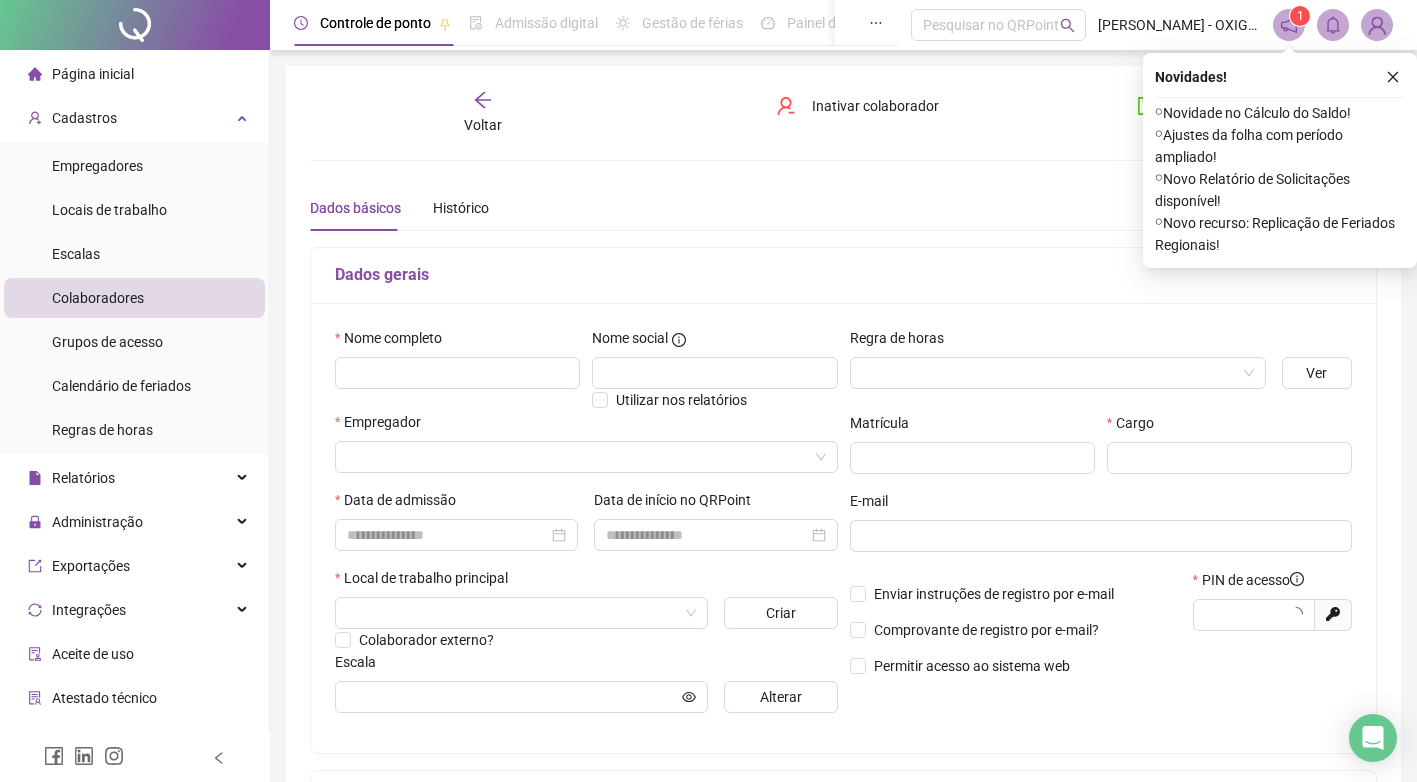 type on "*****" 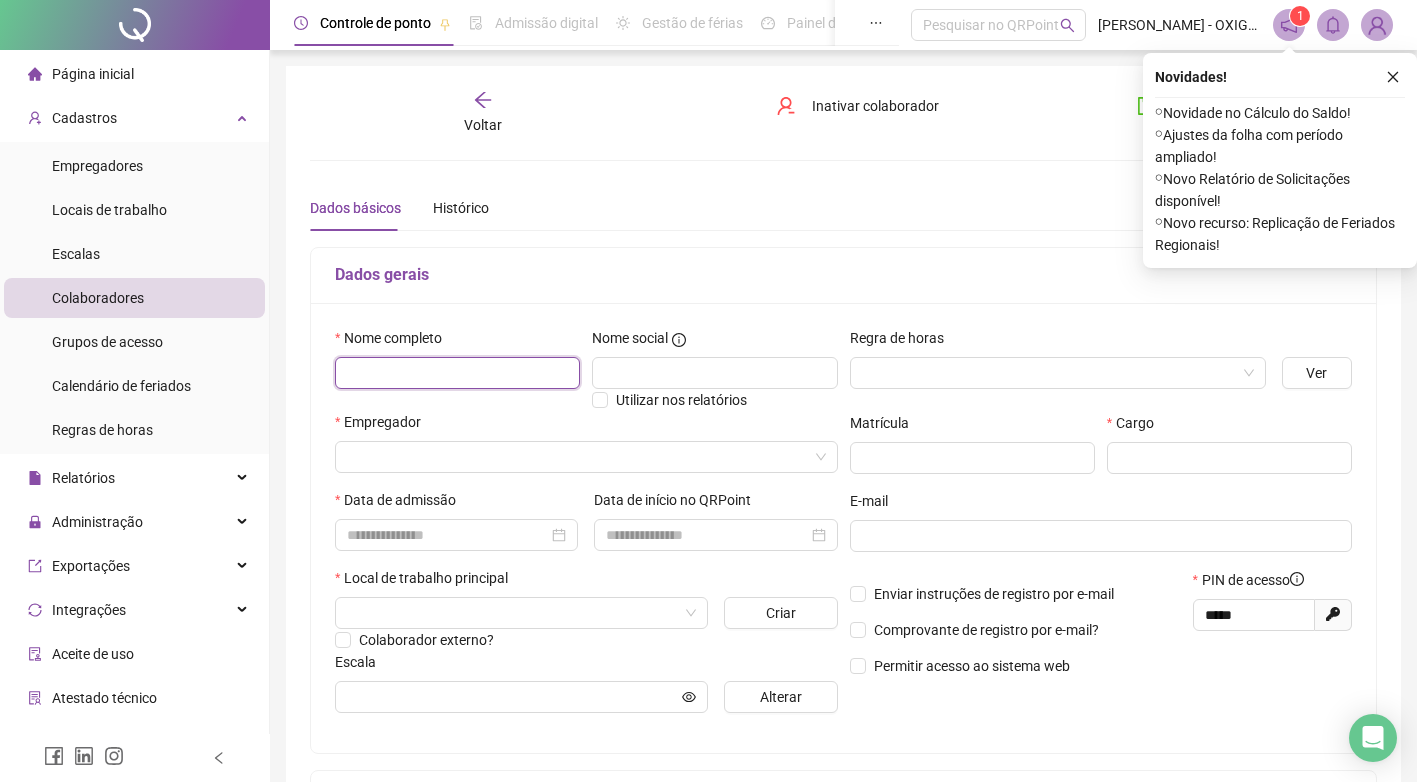 click at bounding box center (457, 373) 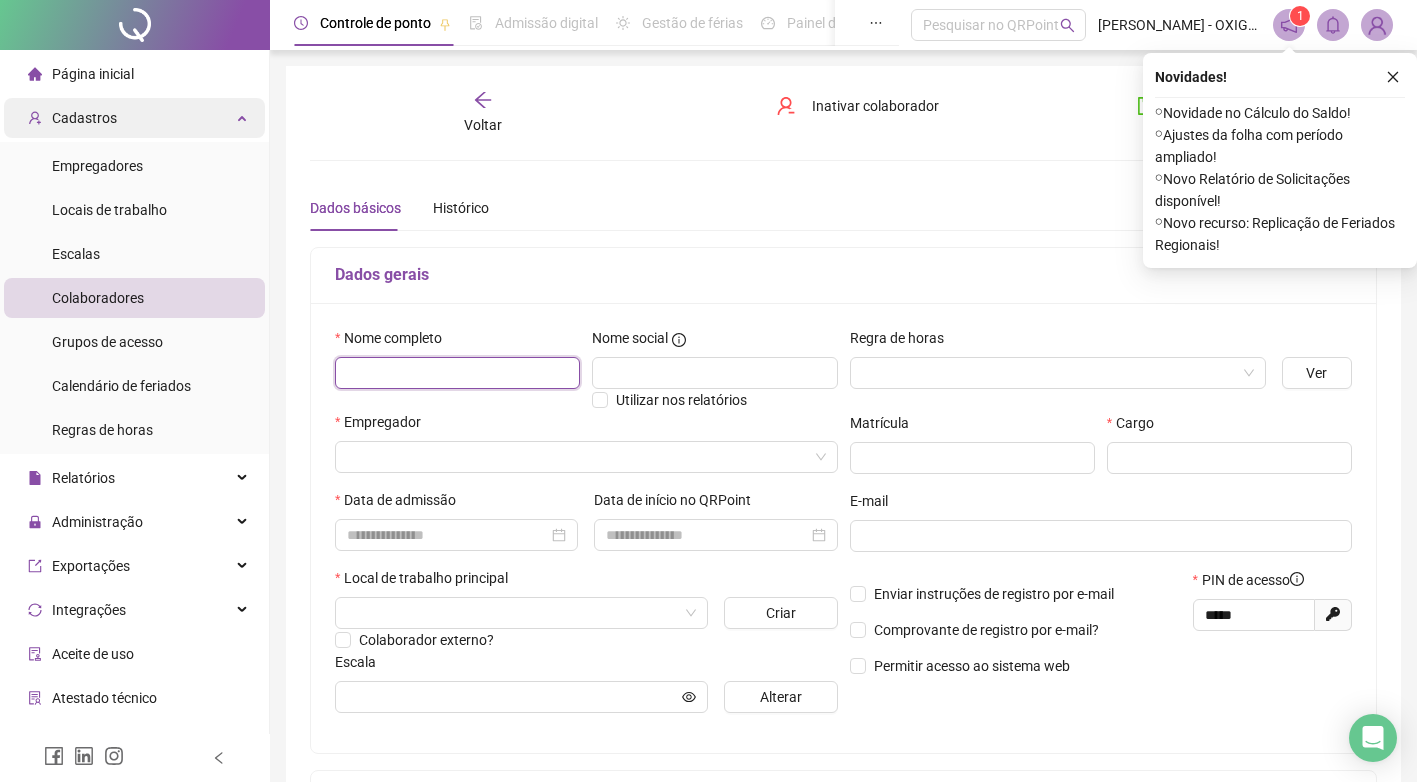paste on "**********" 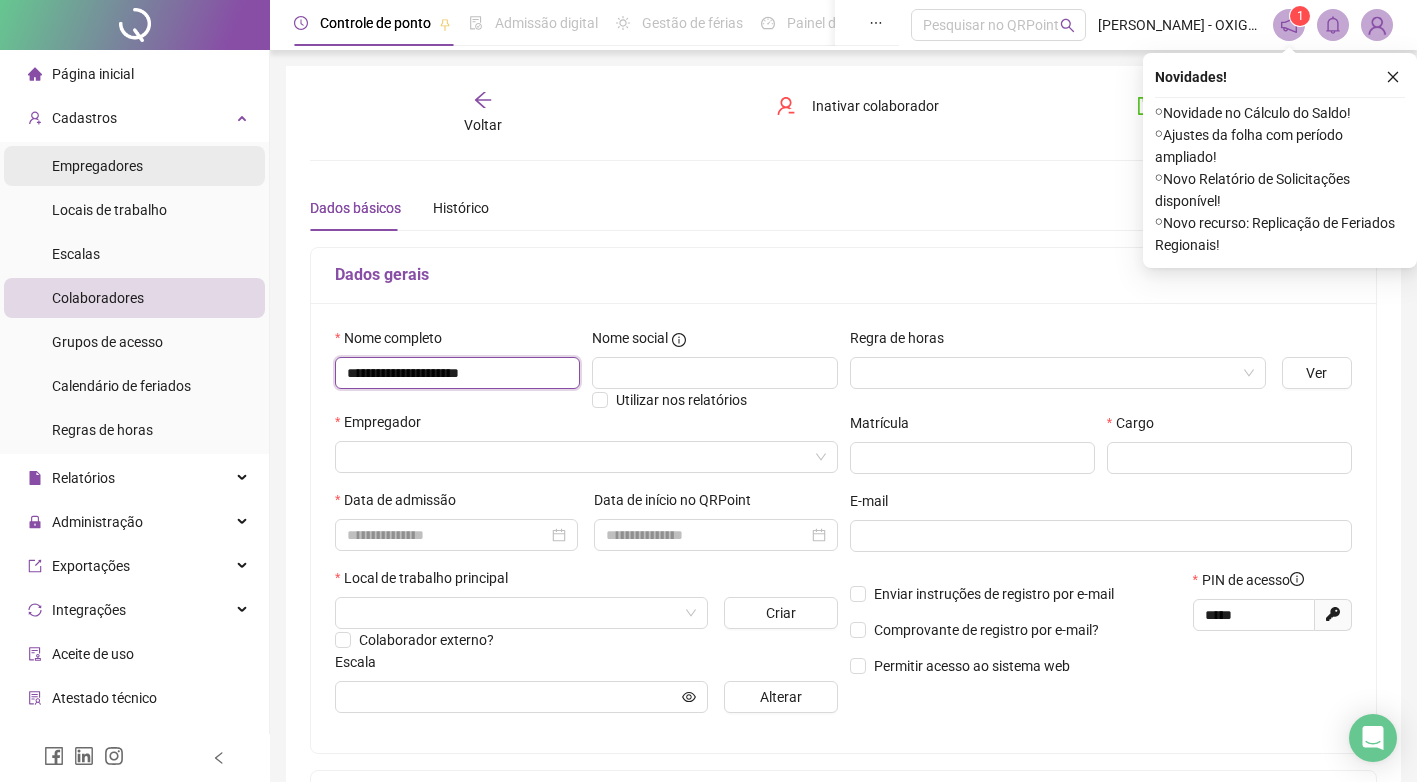 type on "**********" 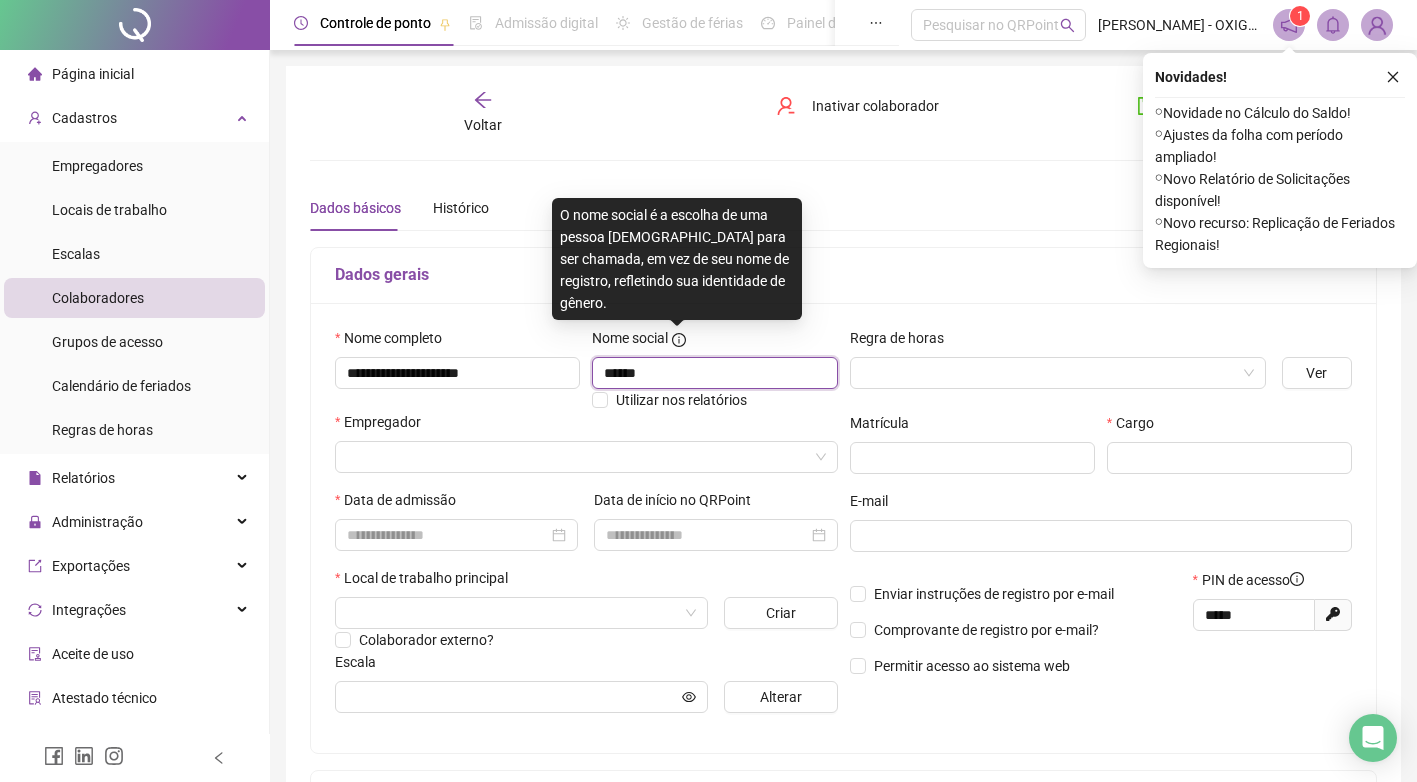 type on "******" 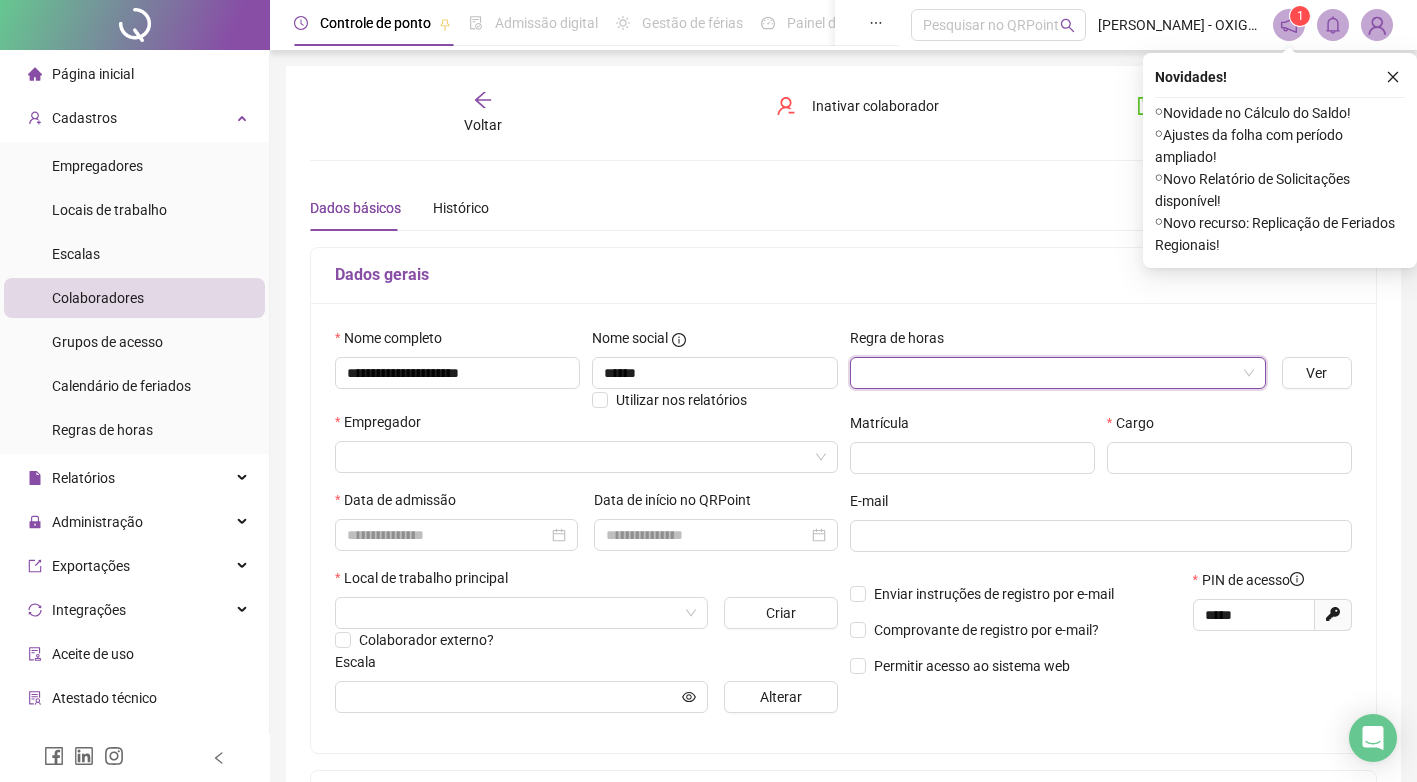 click at bounding box center [1052, 373] 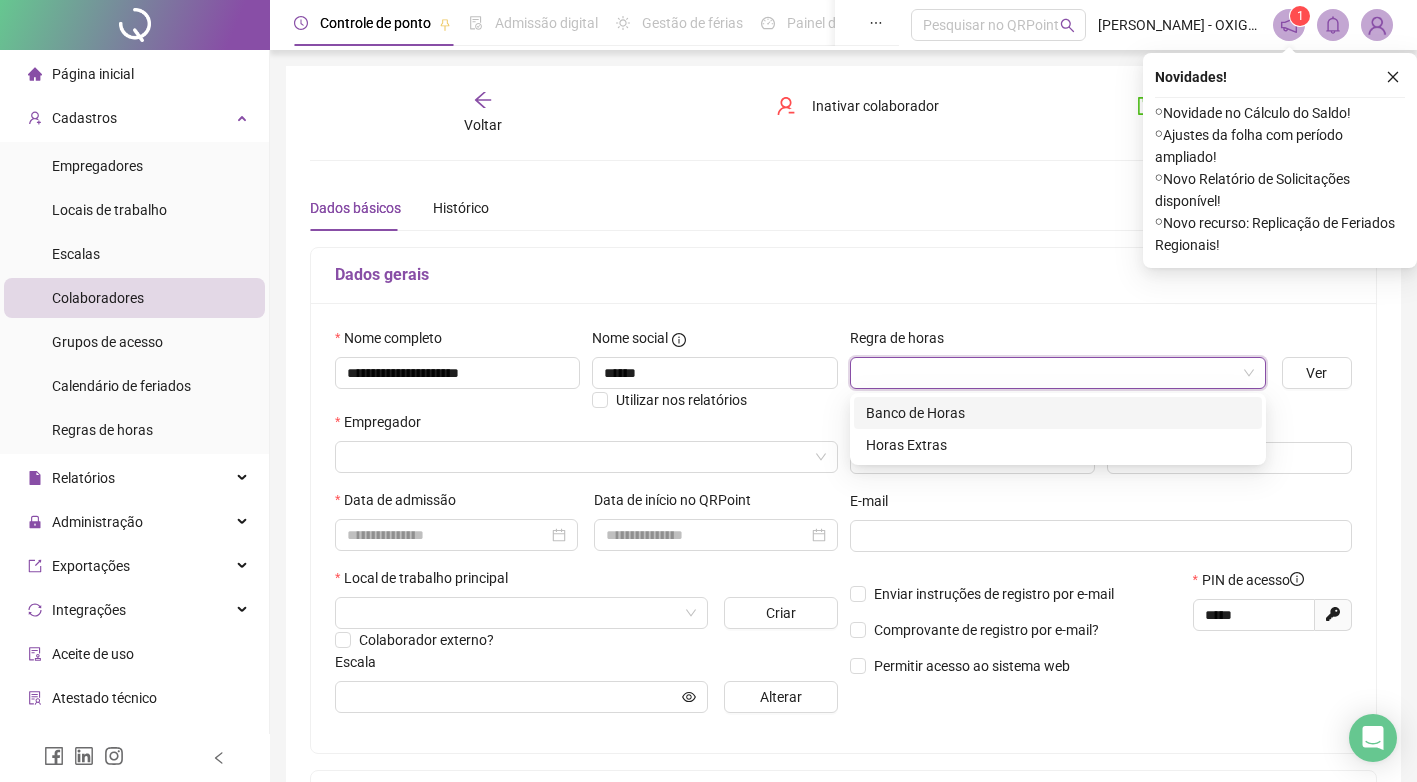 click on "Banco de Horas" at bounding box center [1058, 413] 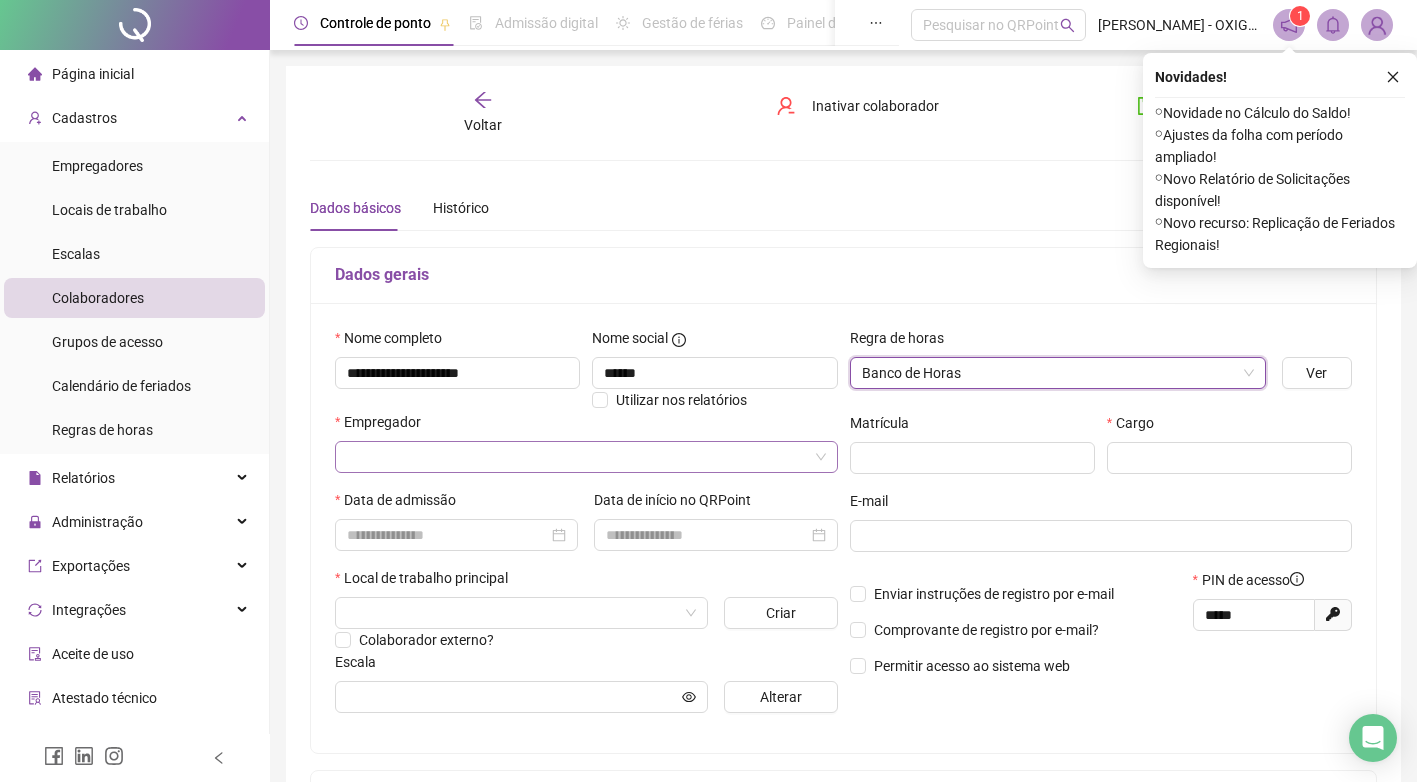 click at bounding box center (580, 457) 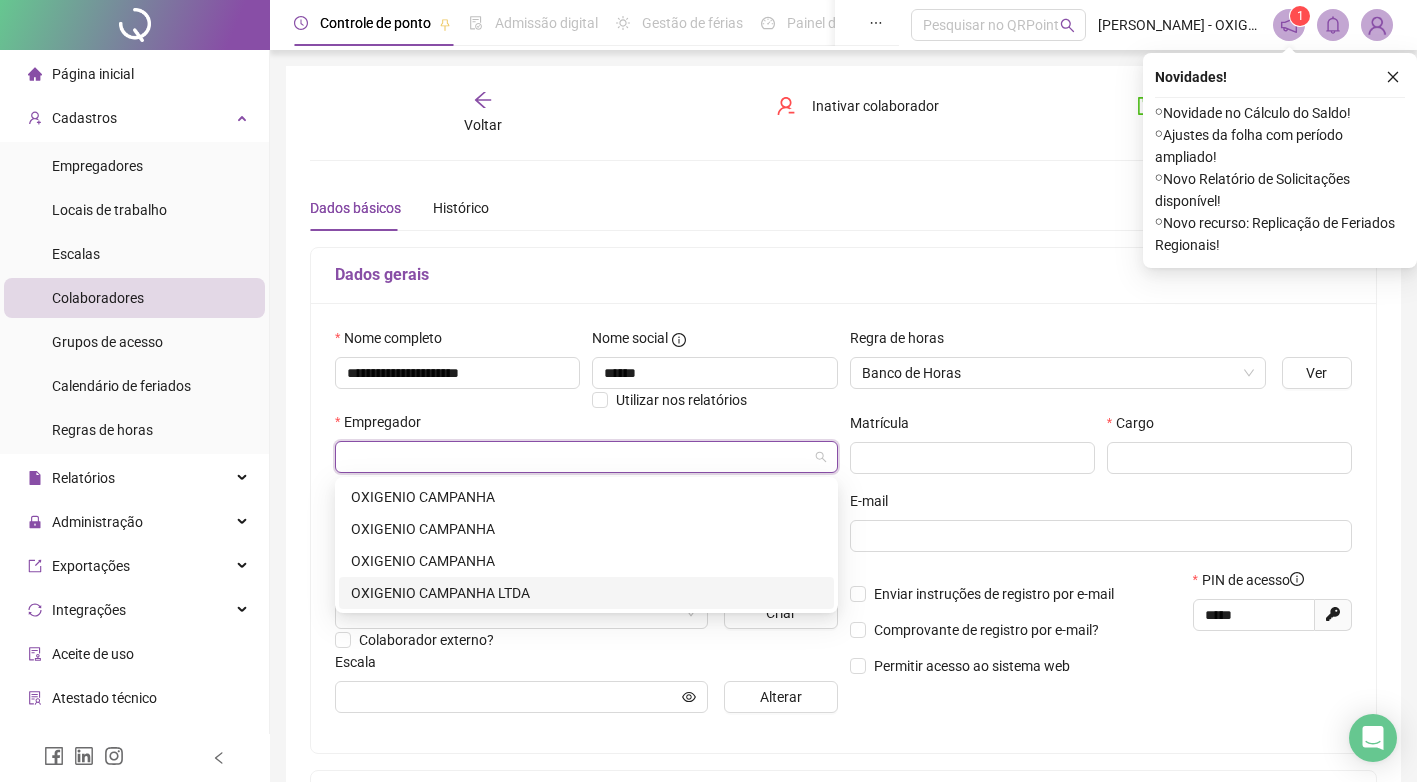 click on "OXIGENIO CAMPANHA LTDA" at bounding box center (586, 593) 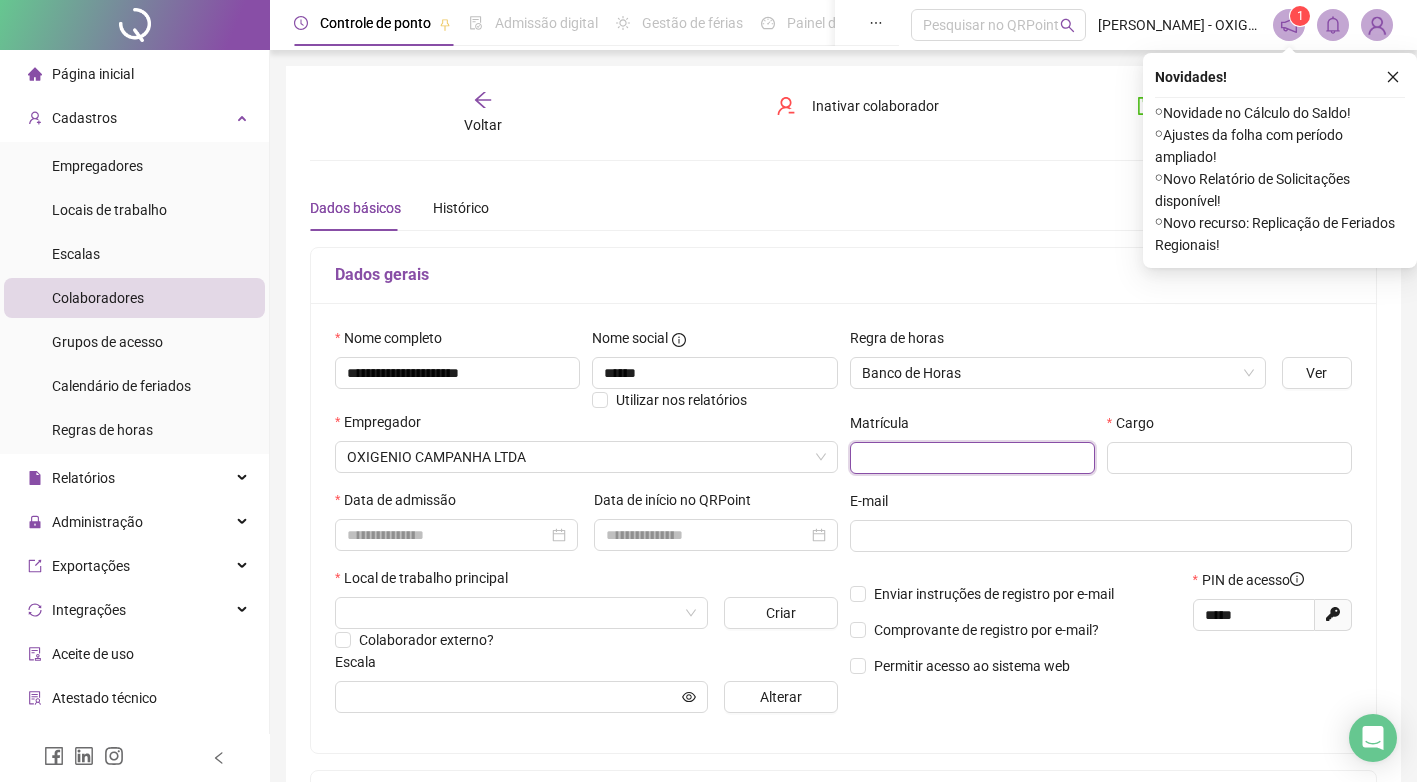 click at bounding box center [972, 458] 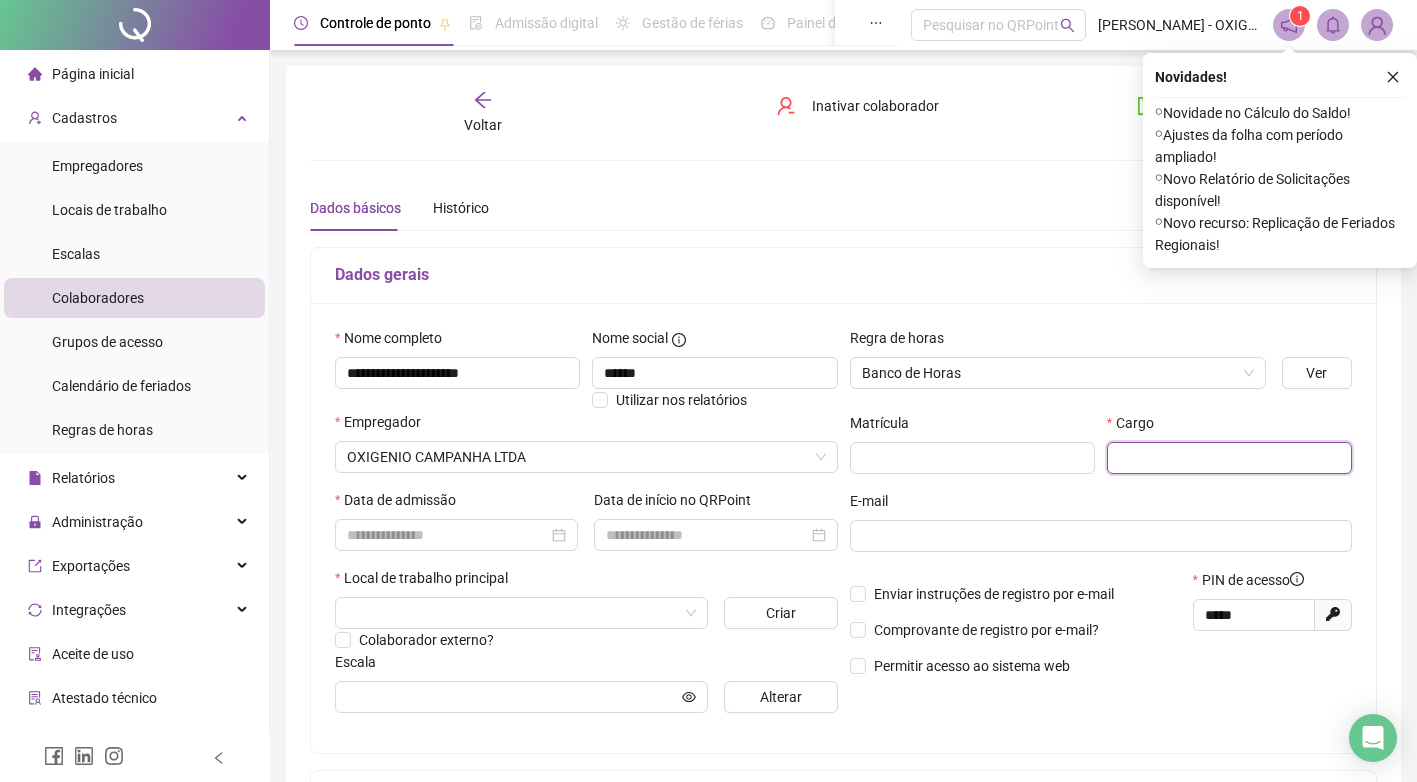 click at bounding box center (1229, 458) 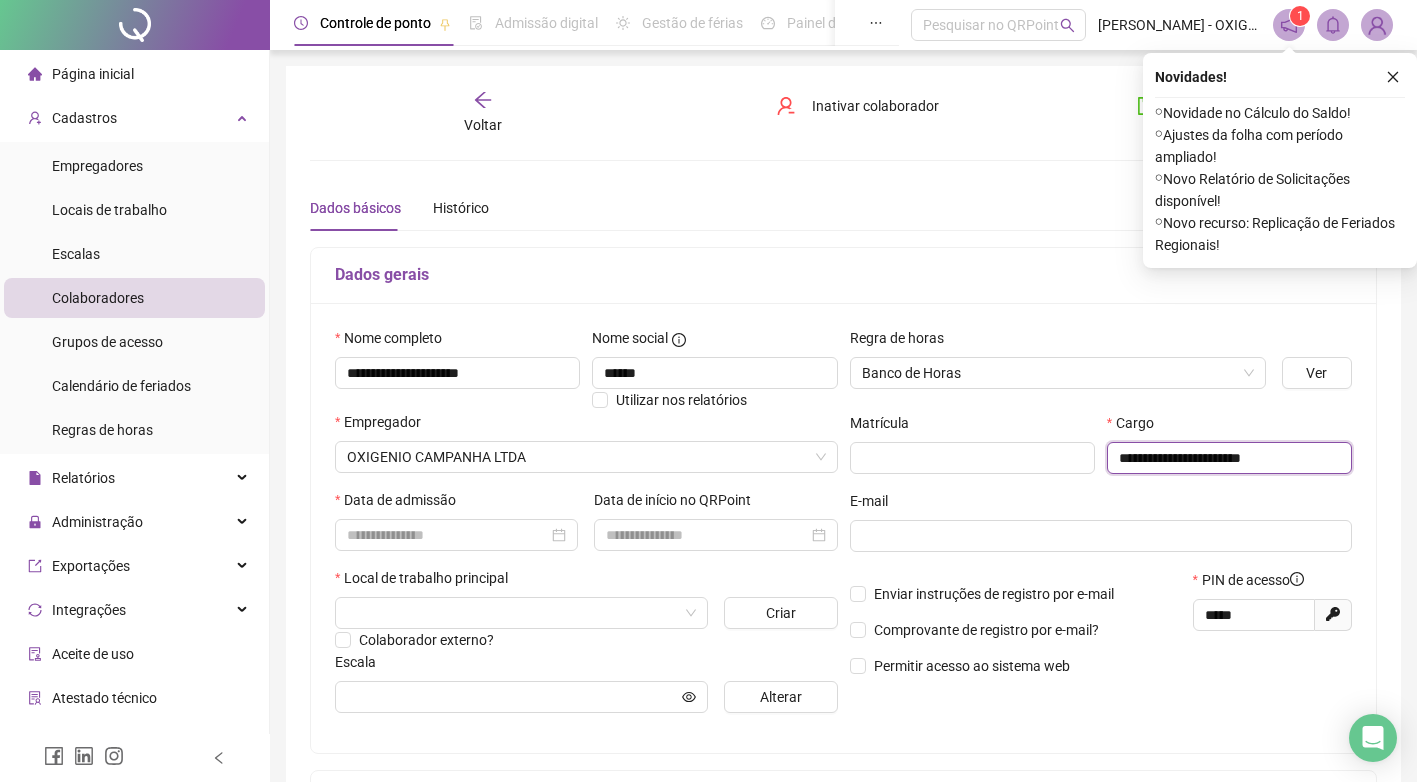 type on "**********" 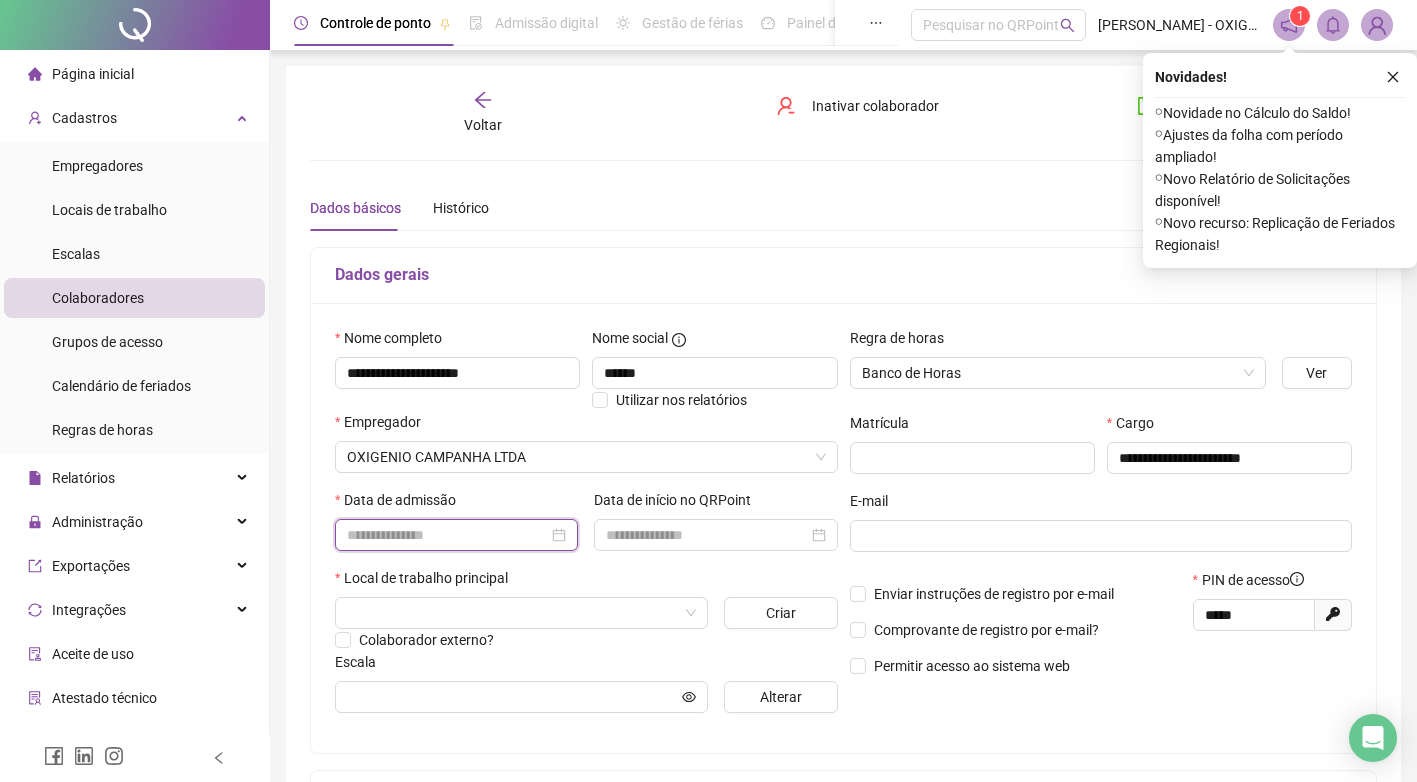 click at bounding box center (447, 535) 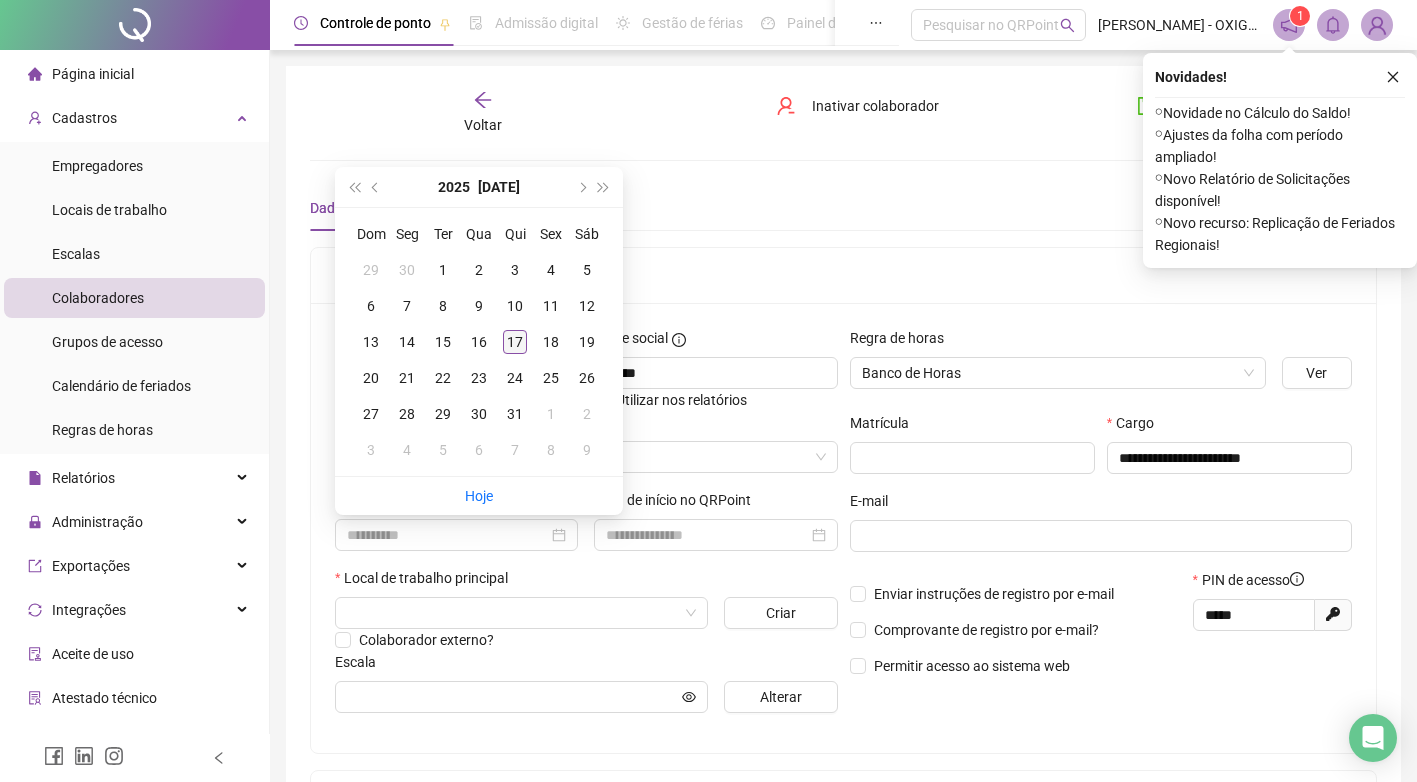 click on "17" at bounding box center [515, 342] 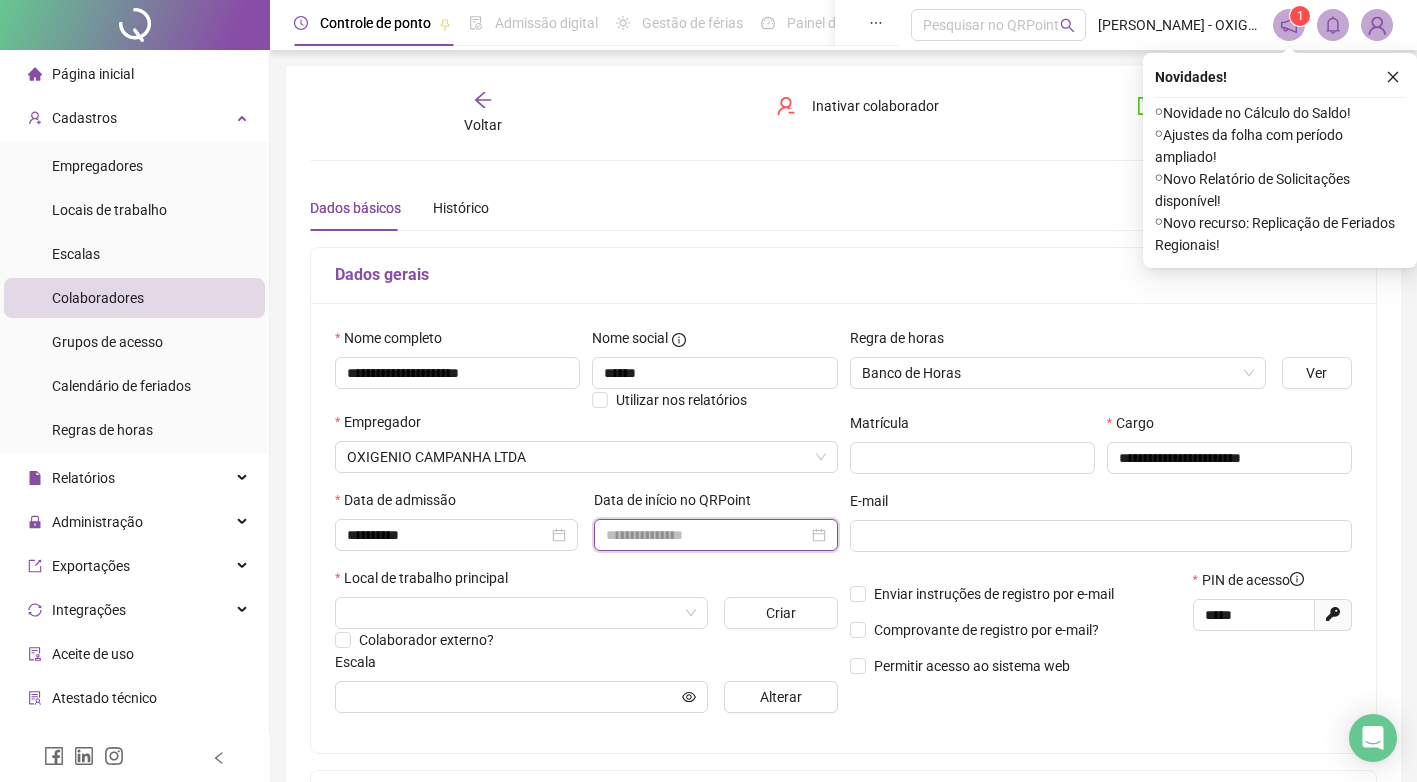 click at bounding box center [706, 535] 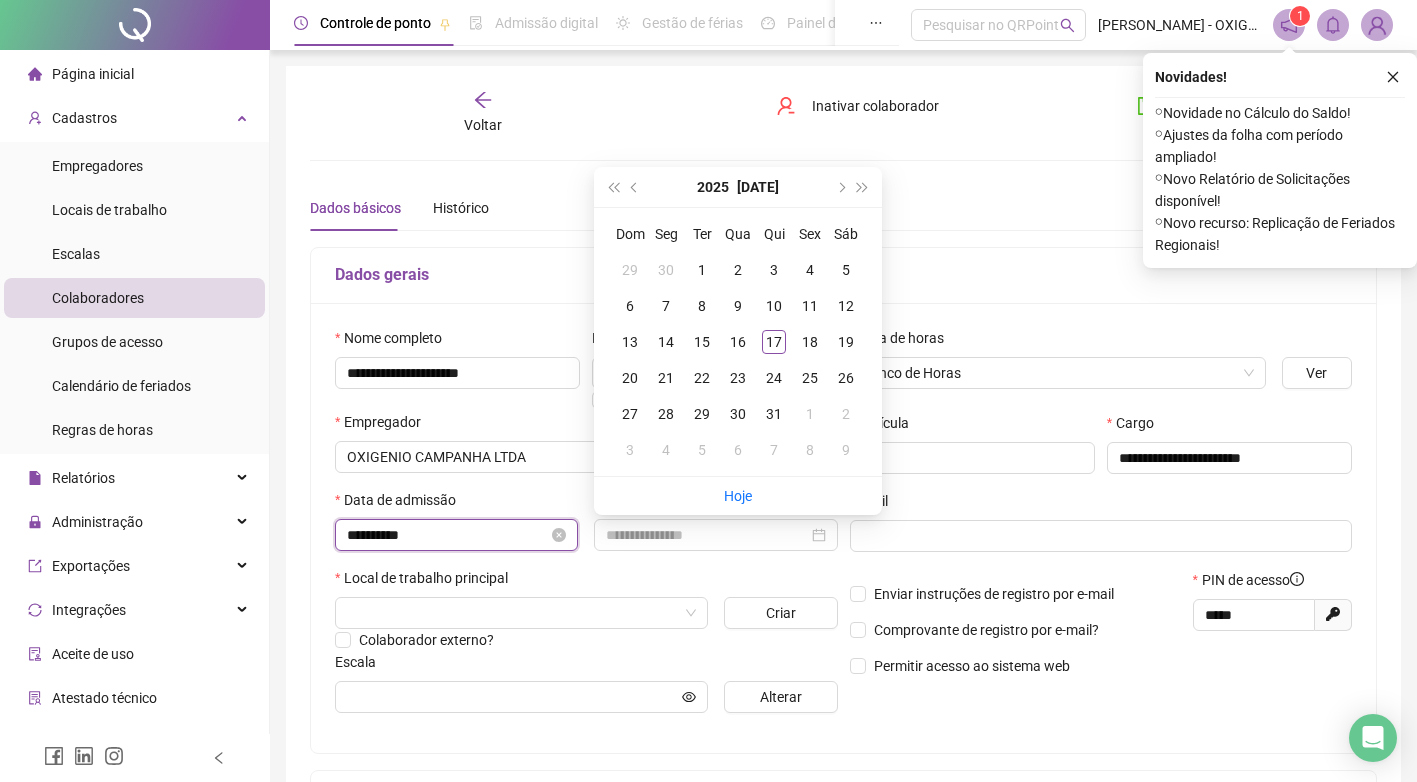 click on "**********" at bounding box center [447, 535] 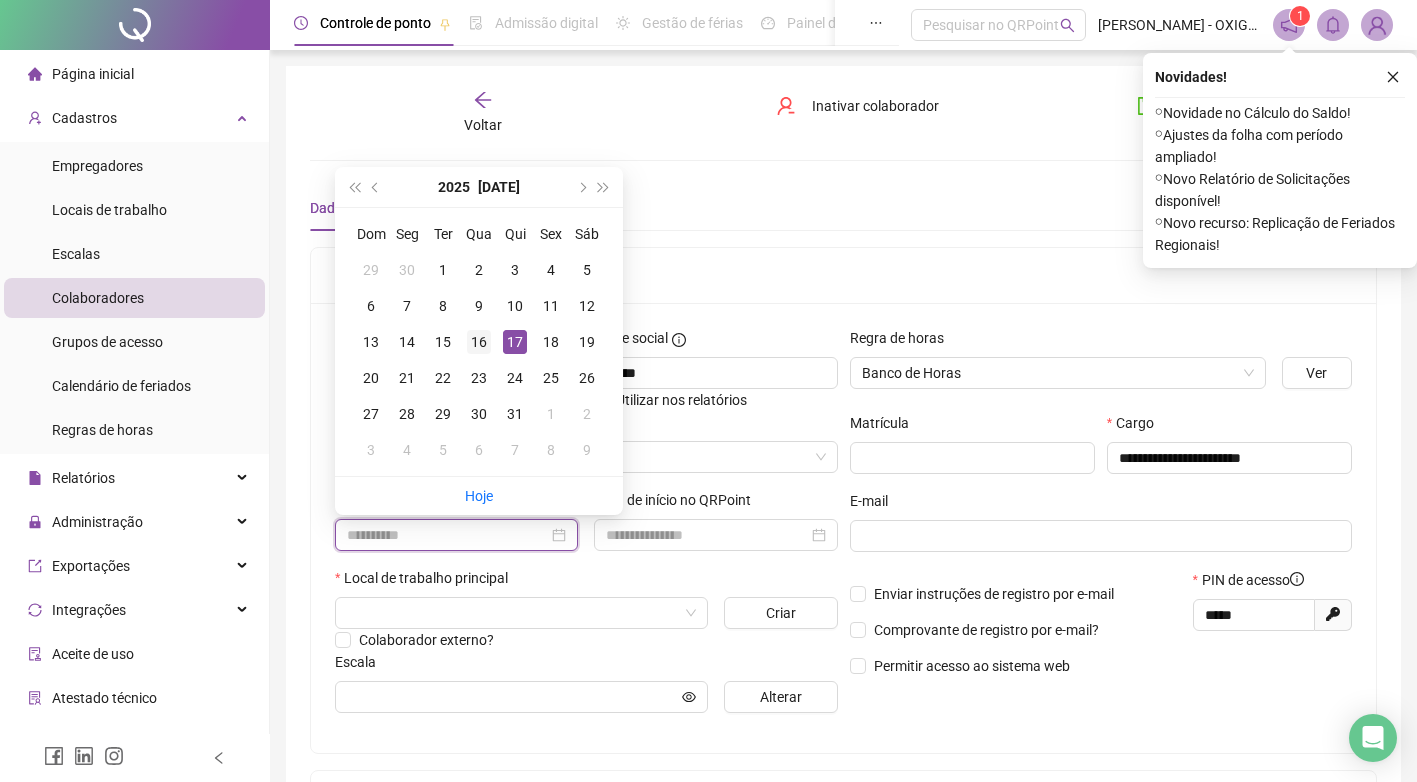 type on "**********" 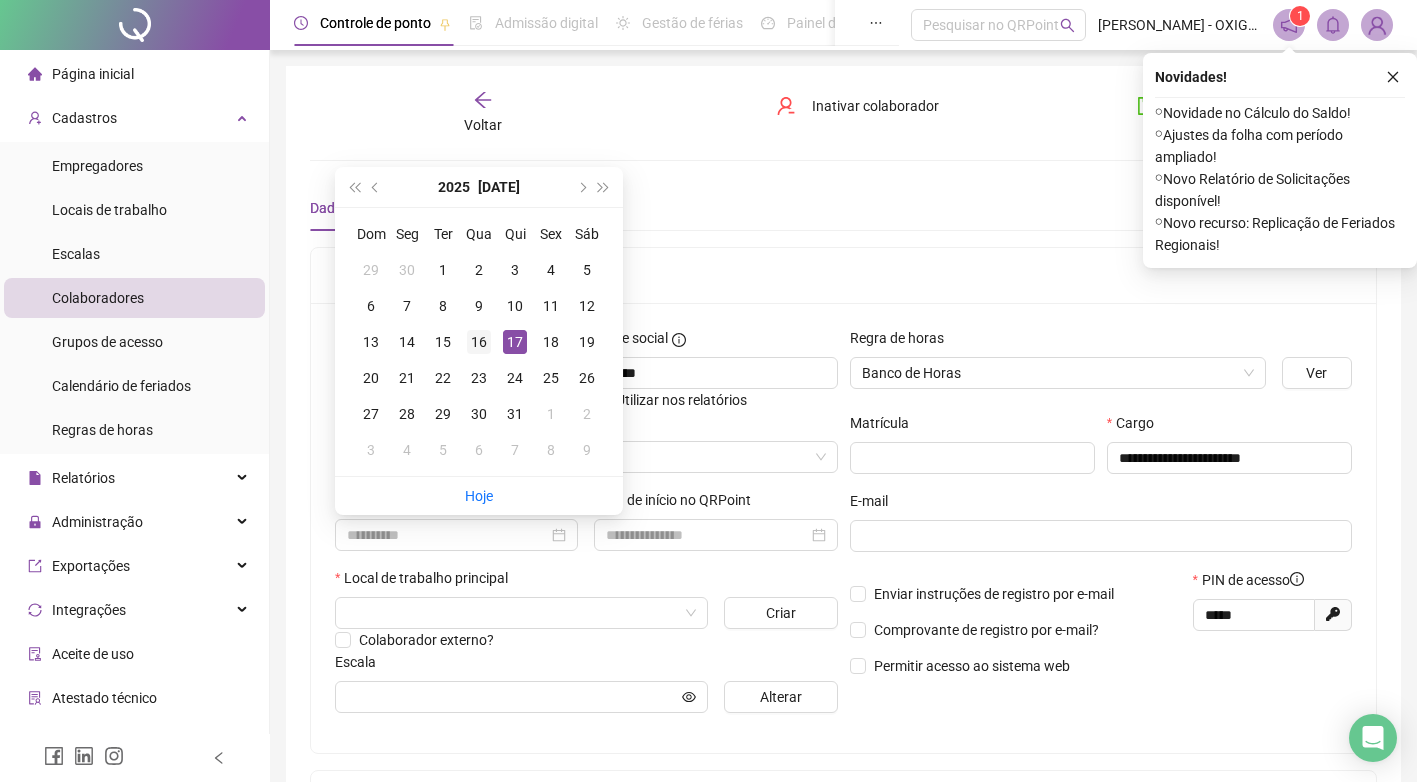 click on "16" at bounding box center [479, 342] 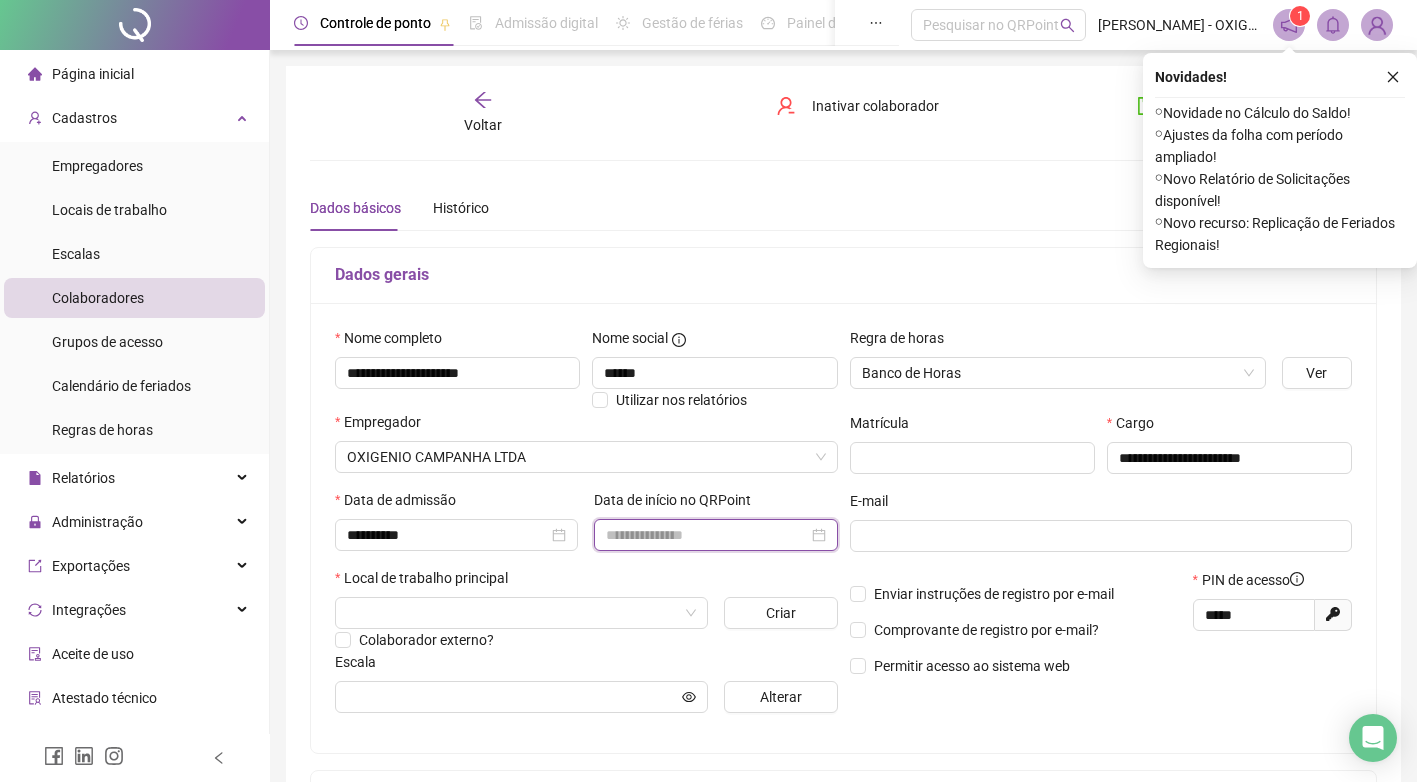click at bounding box center [706, 535] 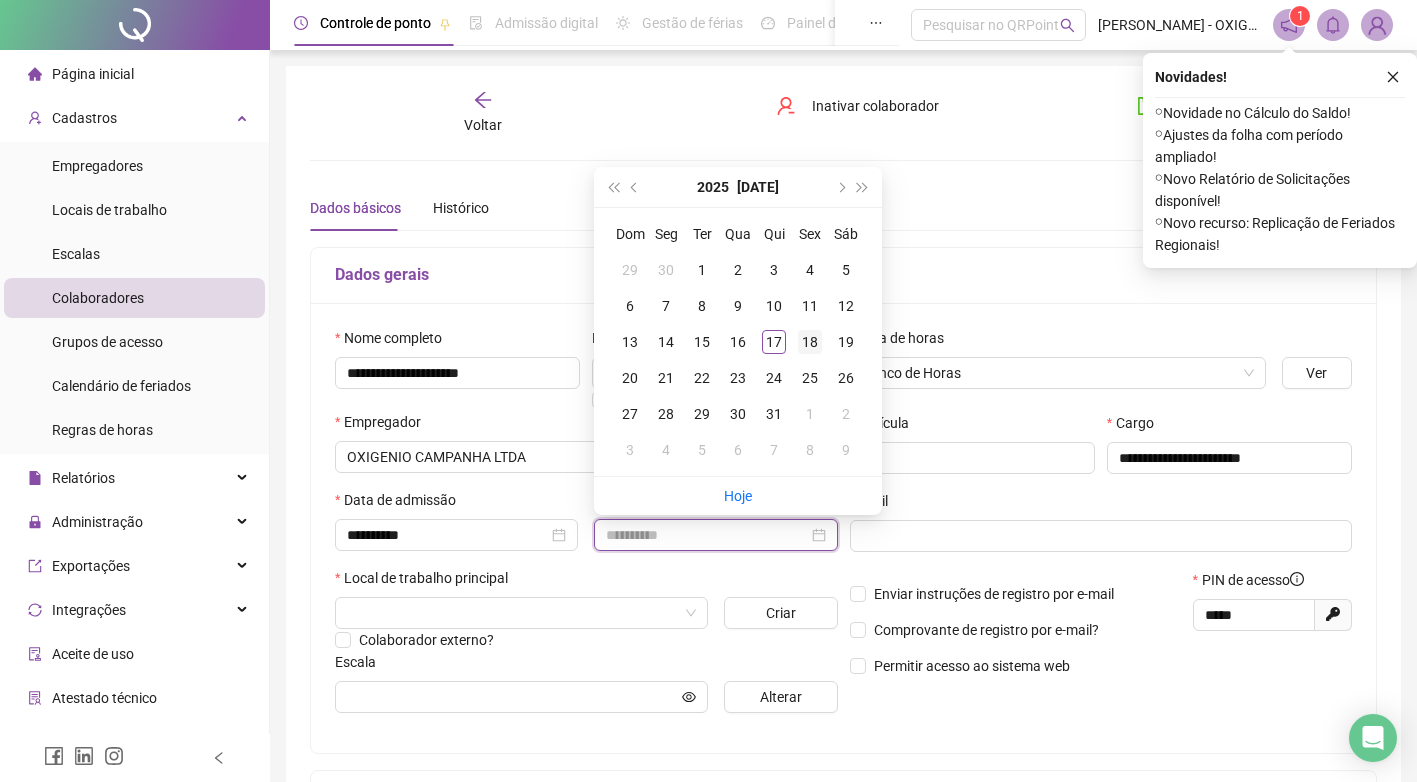 type on "**********" 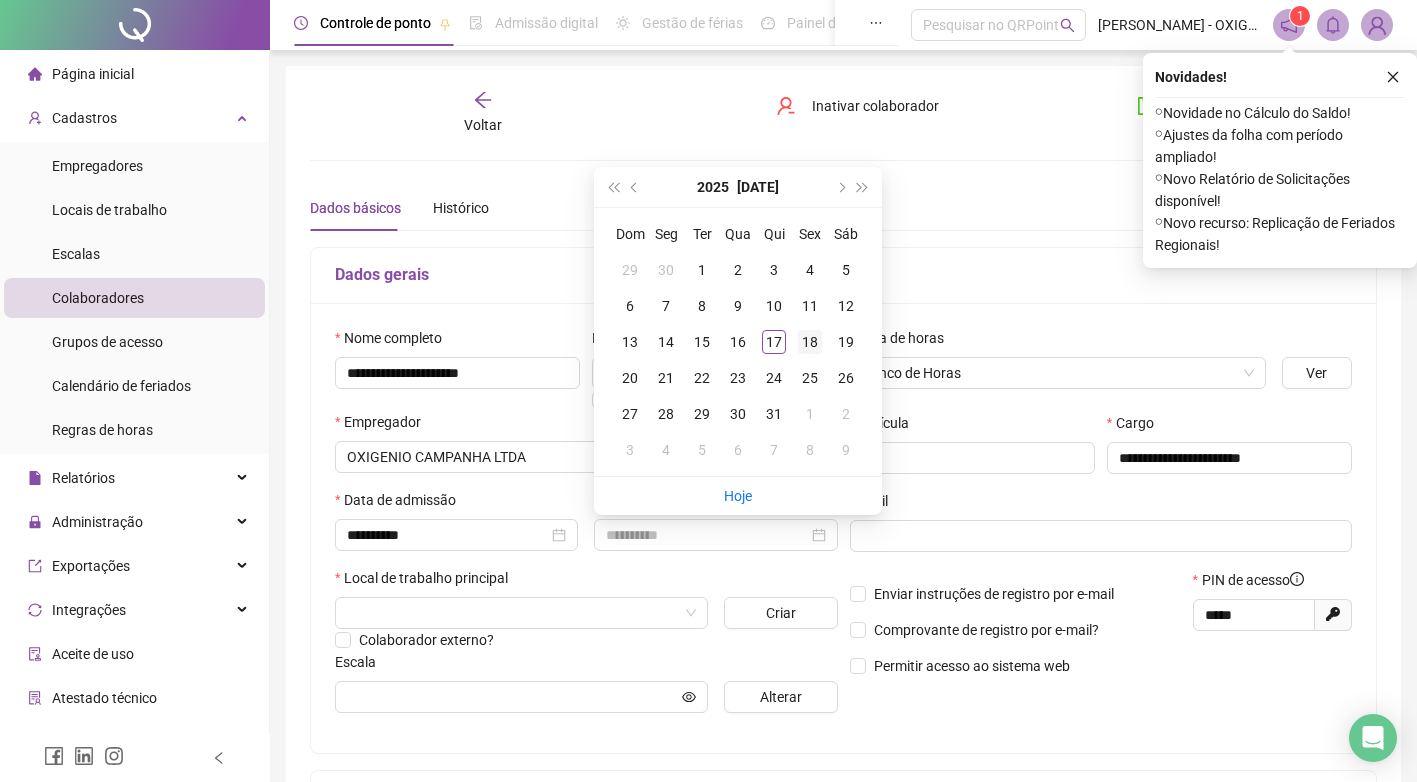 click on "18" at bounding box center [810, 342] 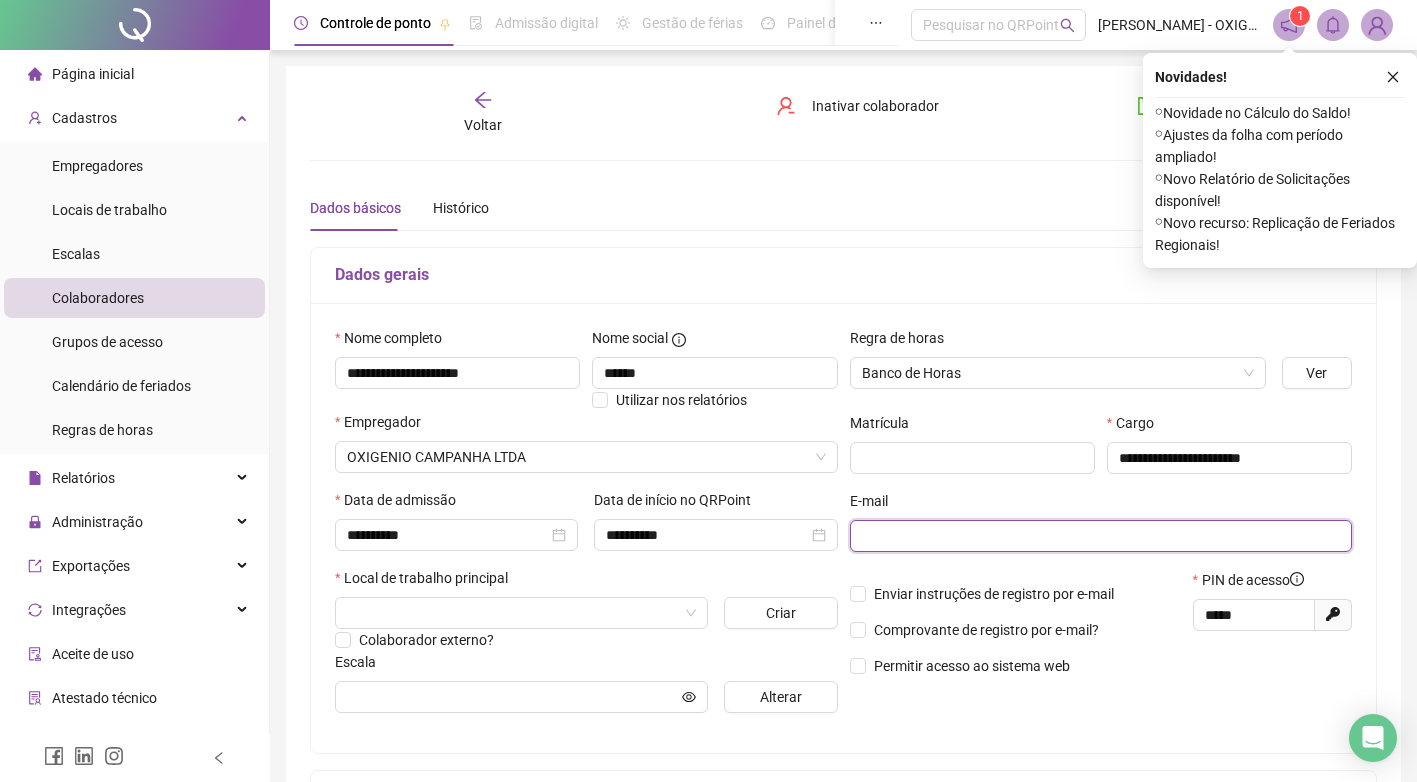 click at bounding box center (1099, 536) 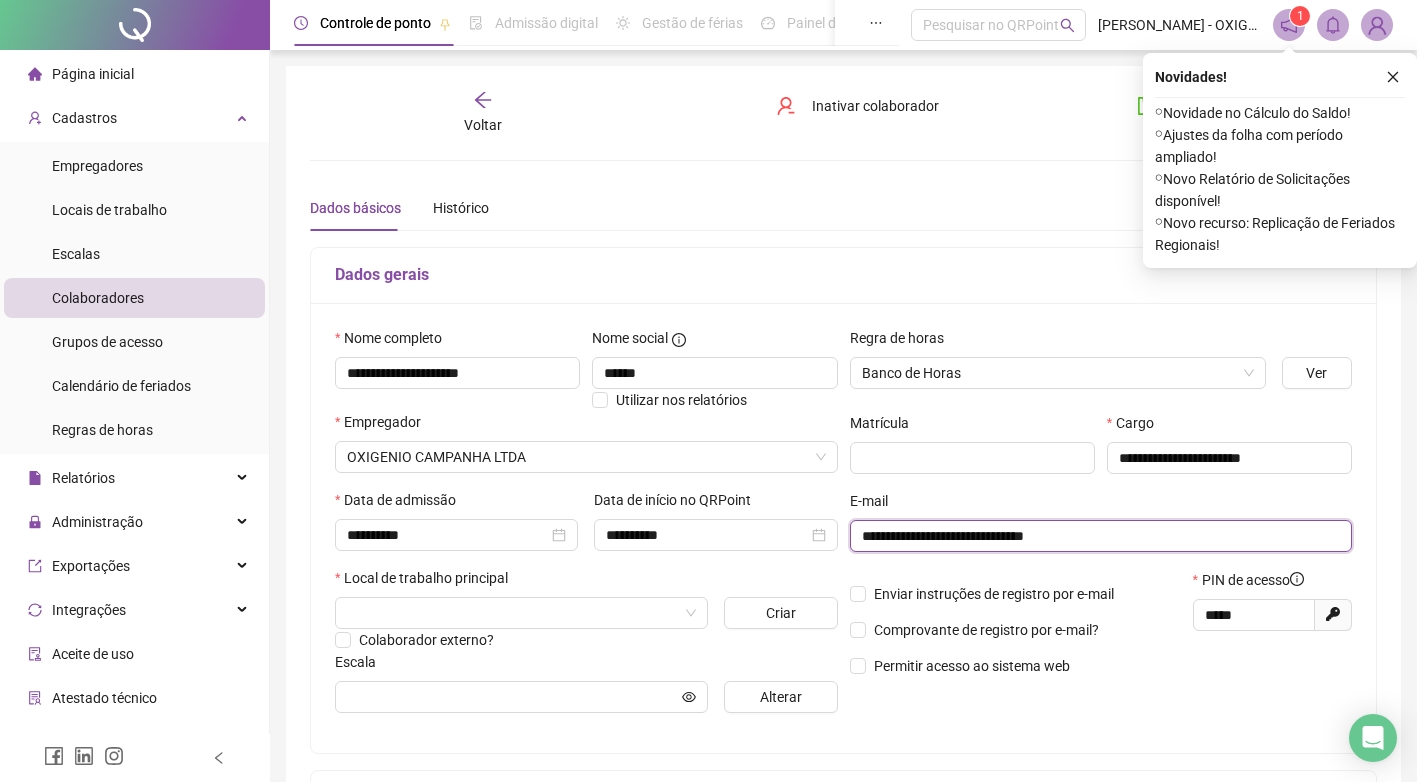 type on "**********" 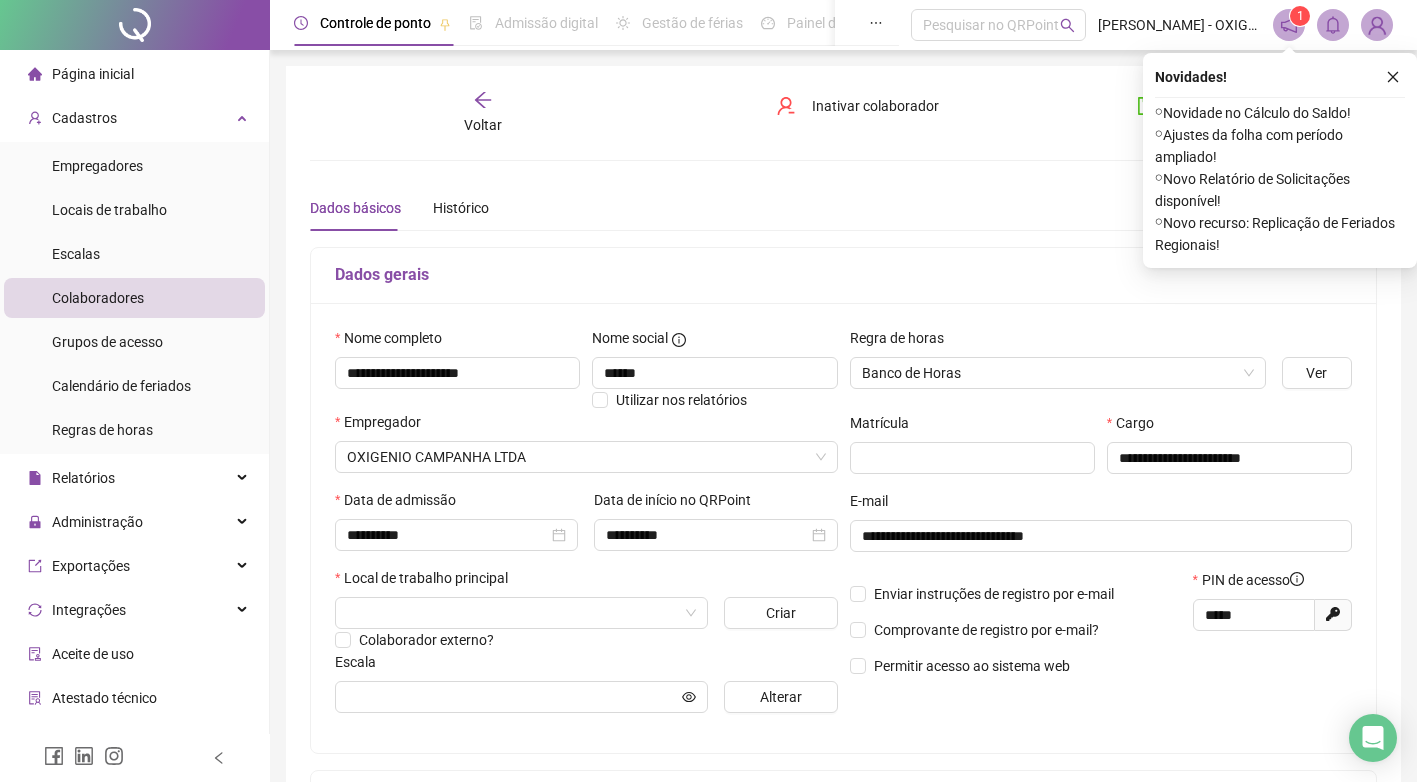 click on "Local de trabalho principal" at bounding box center [586, 582] 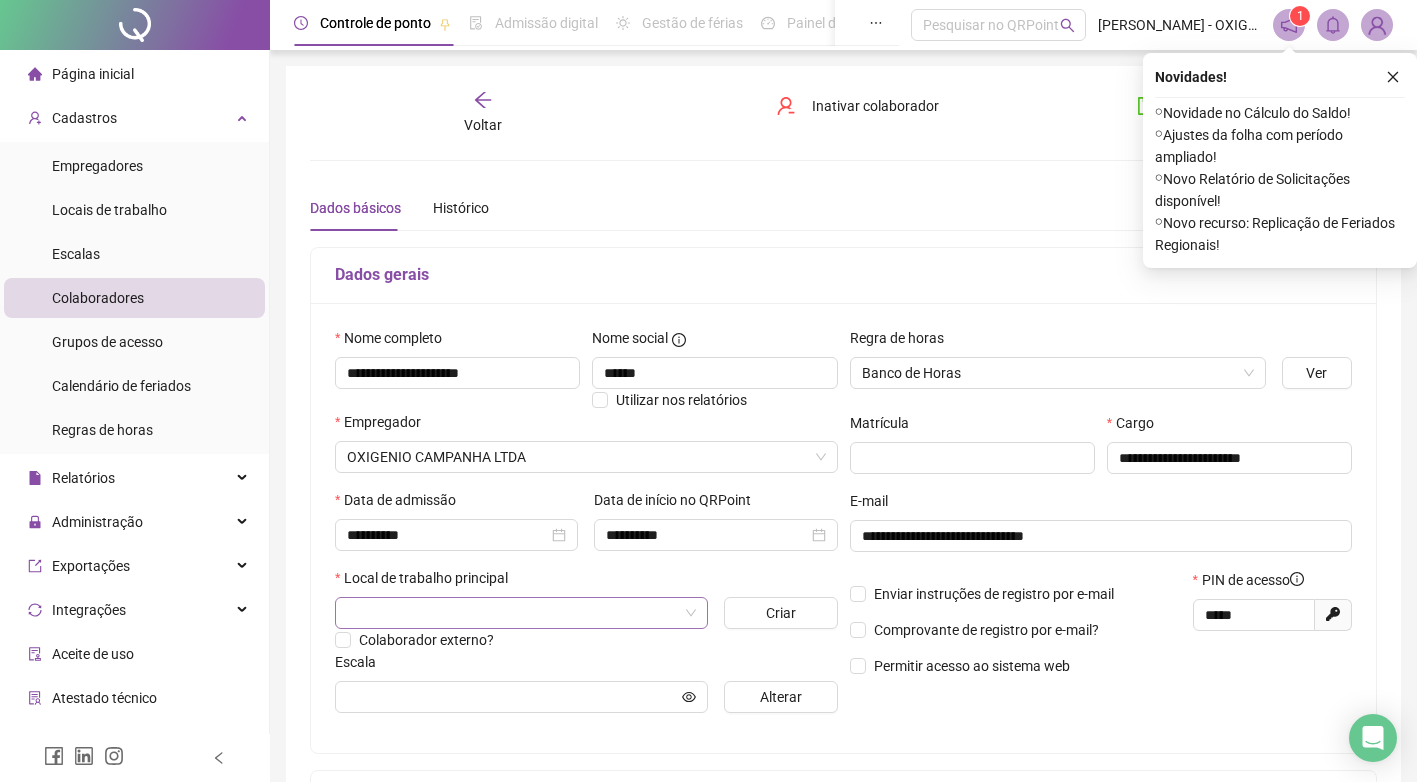 click at bounding box center (515, 613) 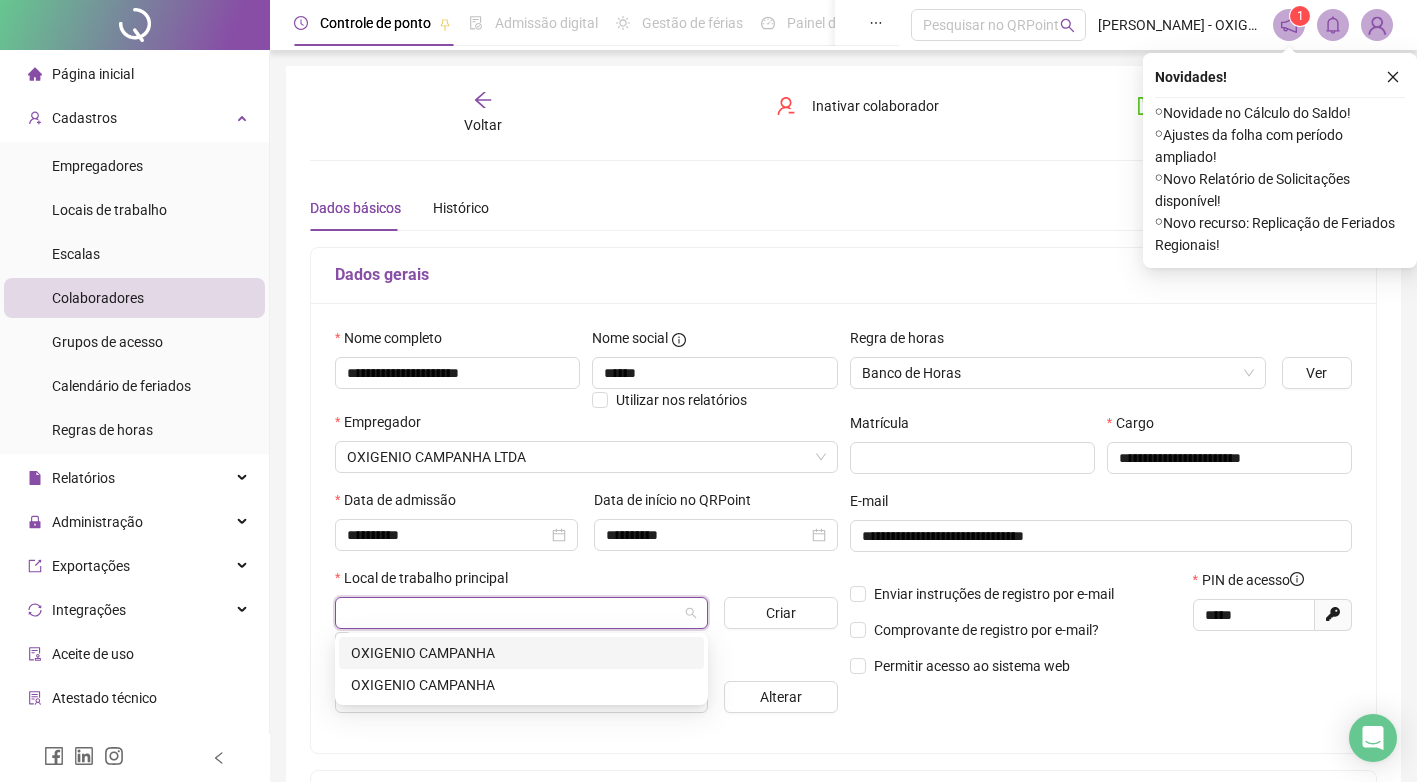 click on "OXIGENIO CAMPANHA" at bounding box center [521, 653] 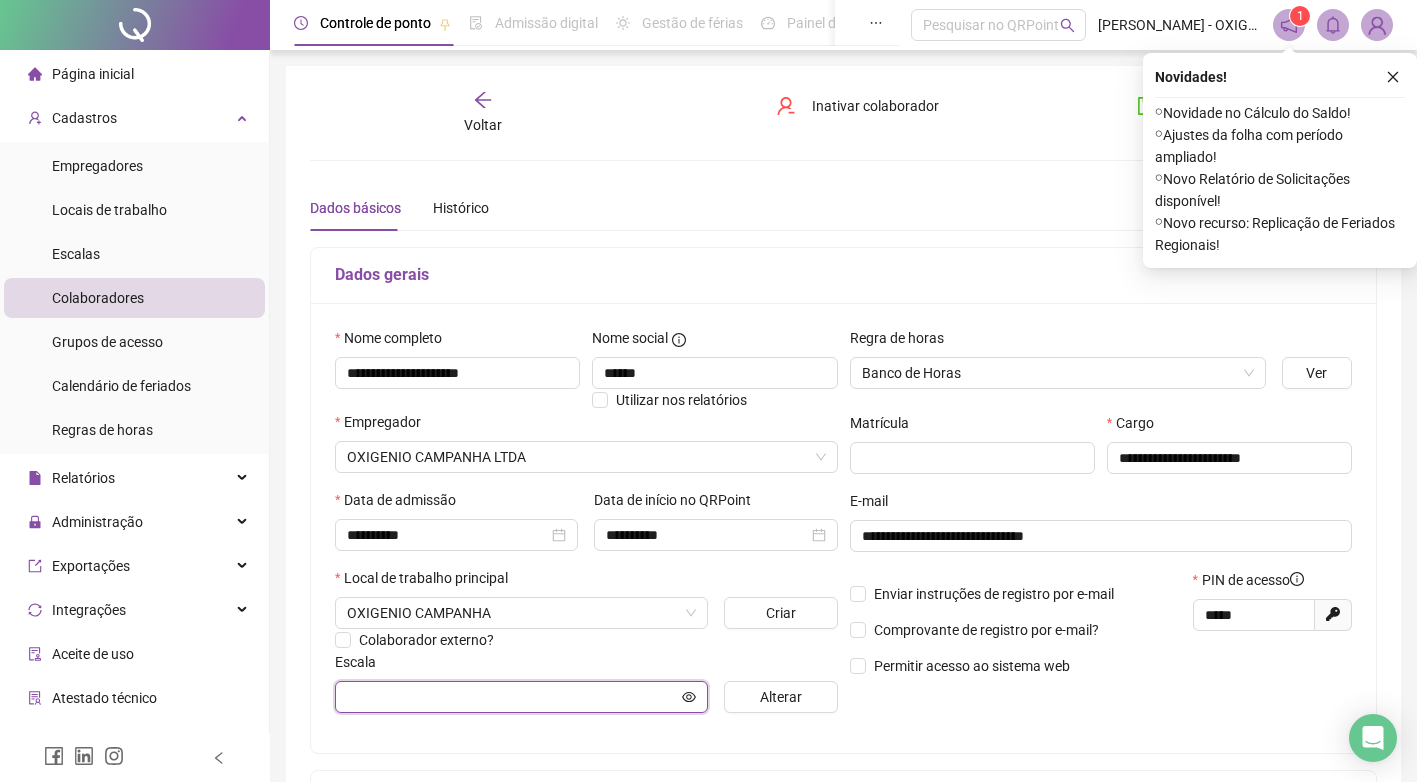 click at bounding box center (512, 697) 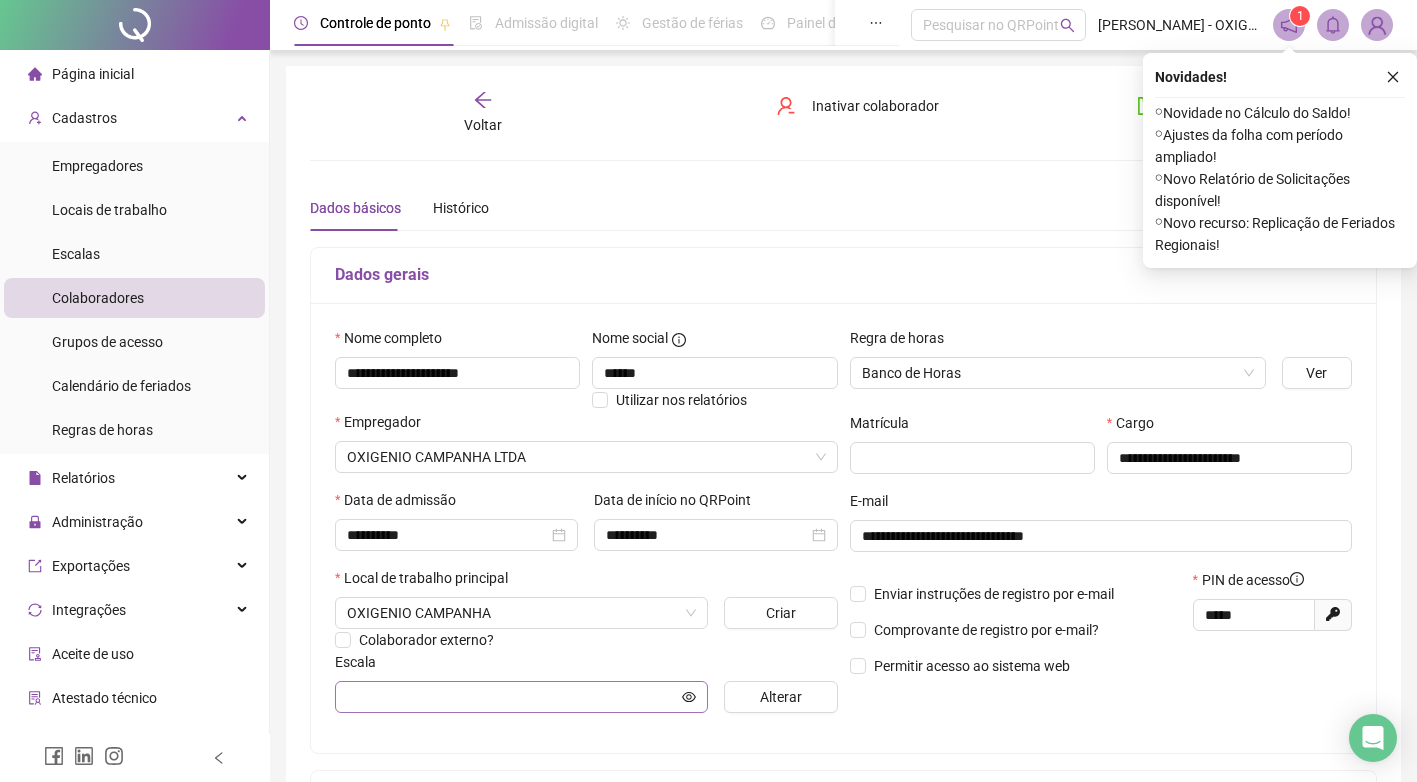 click at bounding box center [521, 697] 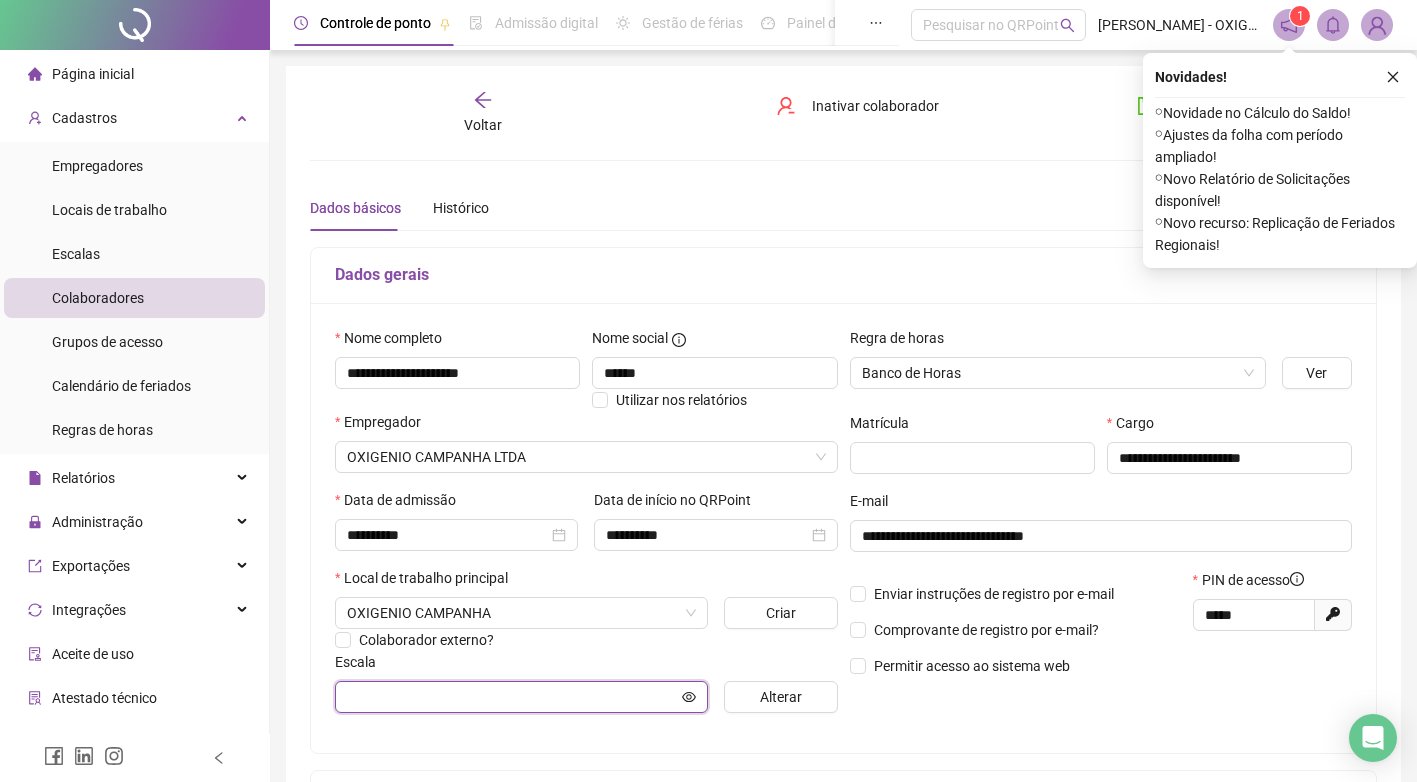 click at bounding box center (512, 697) 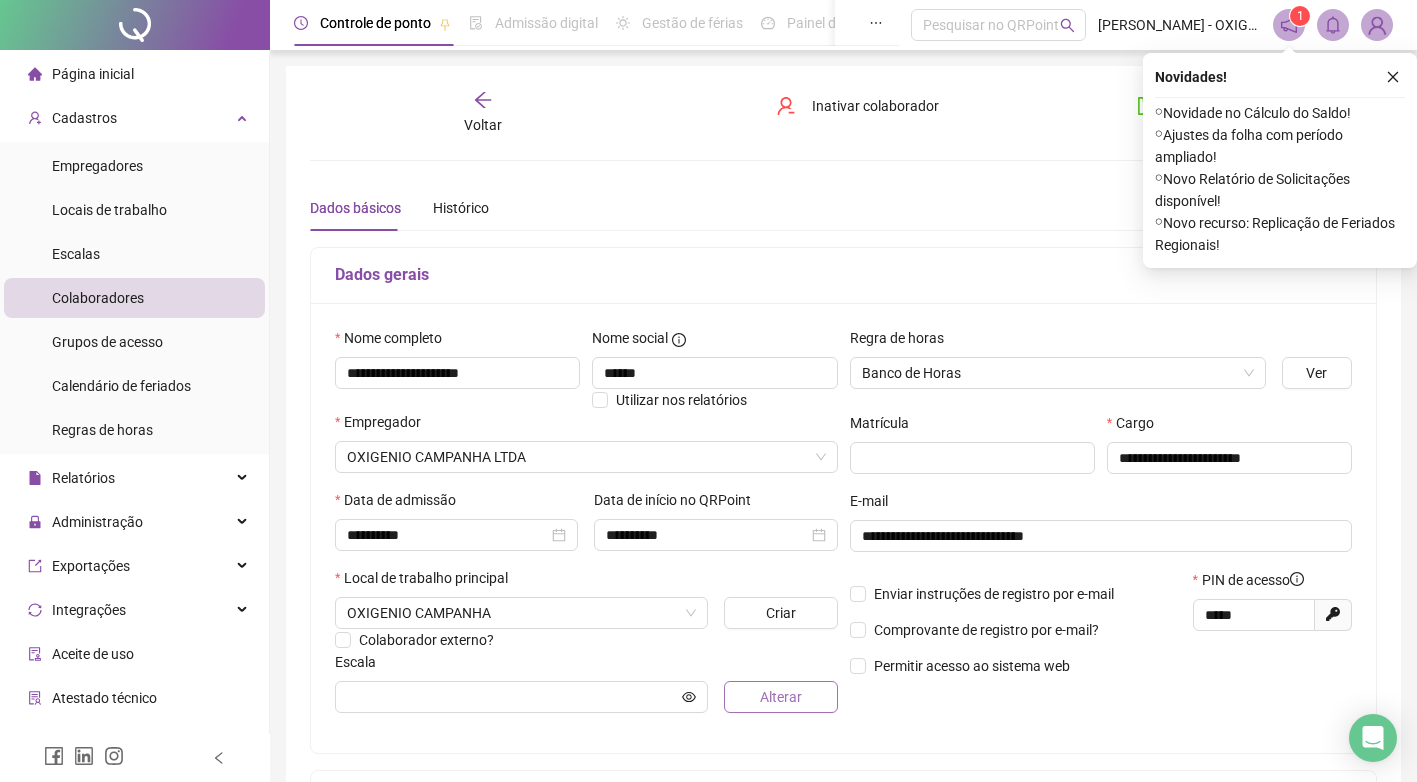 click on "Alterar" at bounding box center (781, 697) 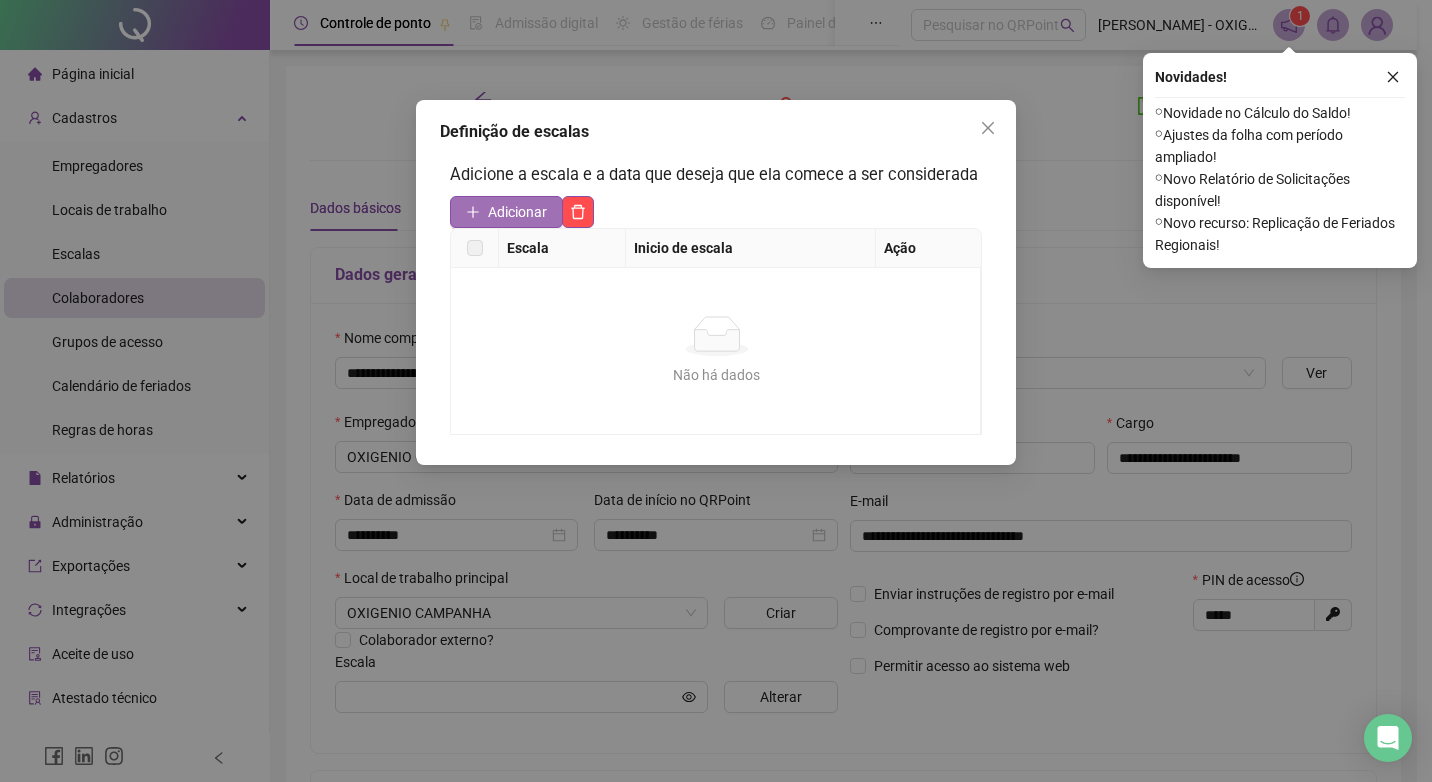 click on "Adicionar" at bounding box center [517, 212] 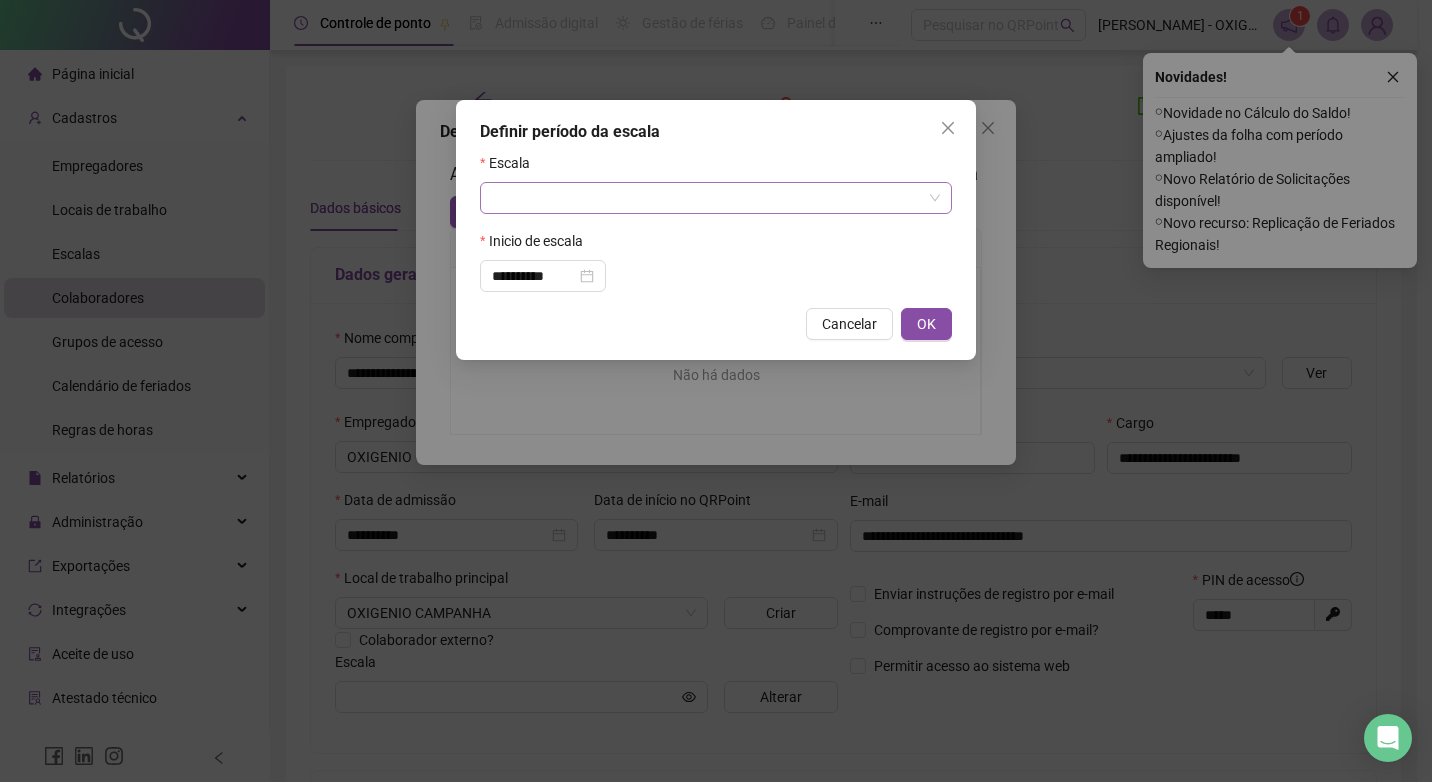 click at bounding box center (710, 198) 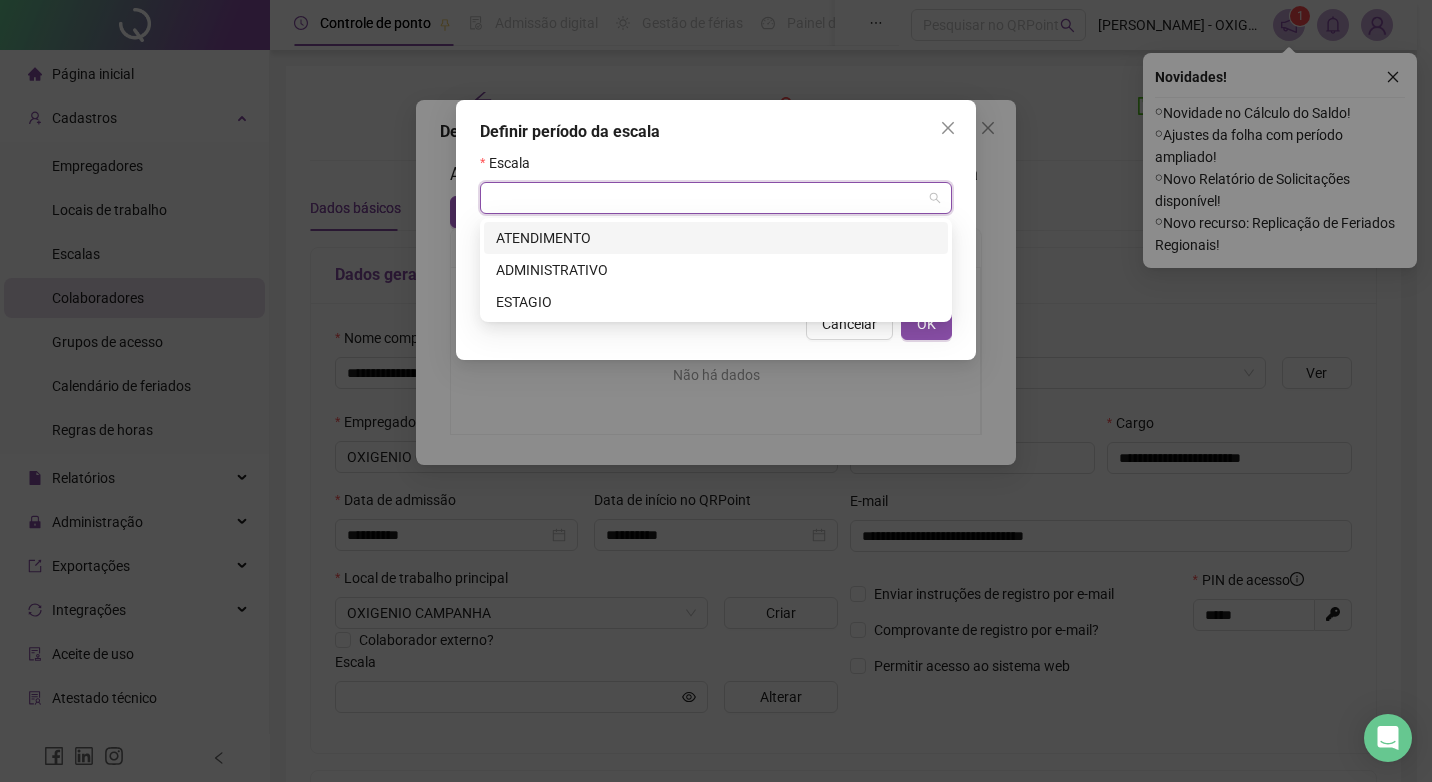 click on "ATENDIMENTO" at bounding box center (716, 238) 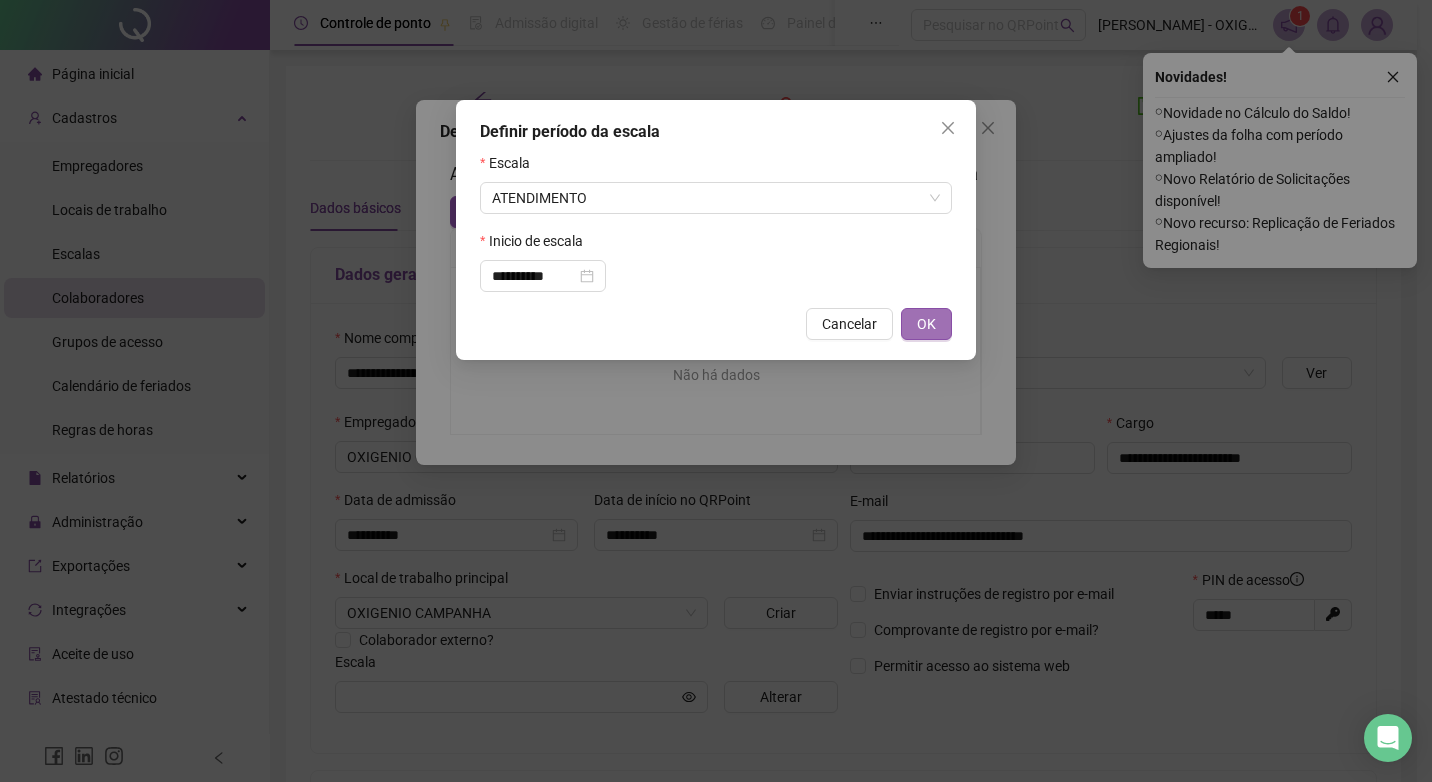 click on "OK" at bounding box center [926, 324] 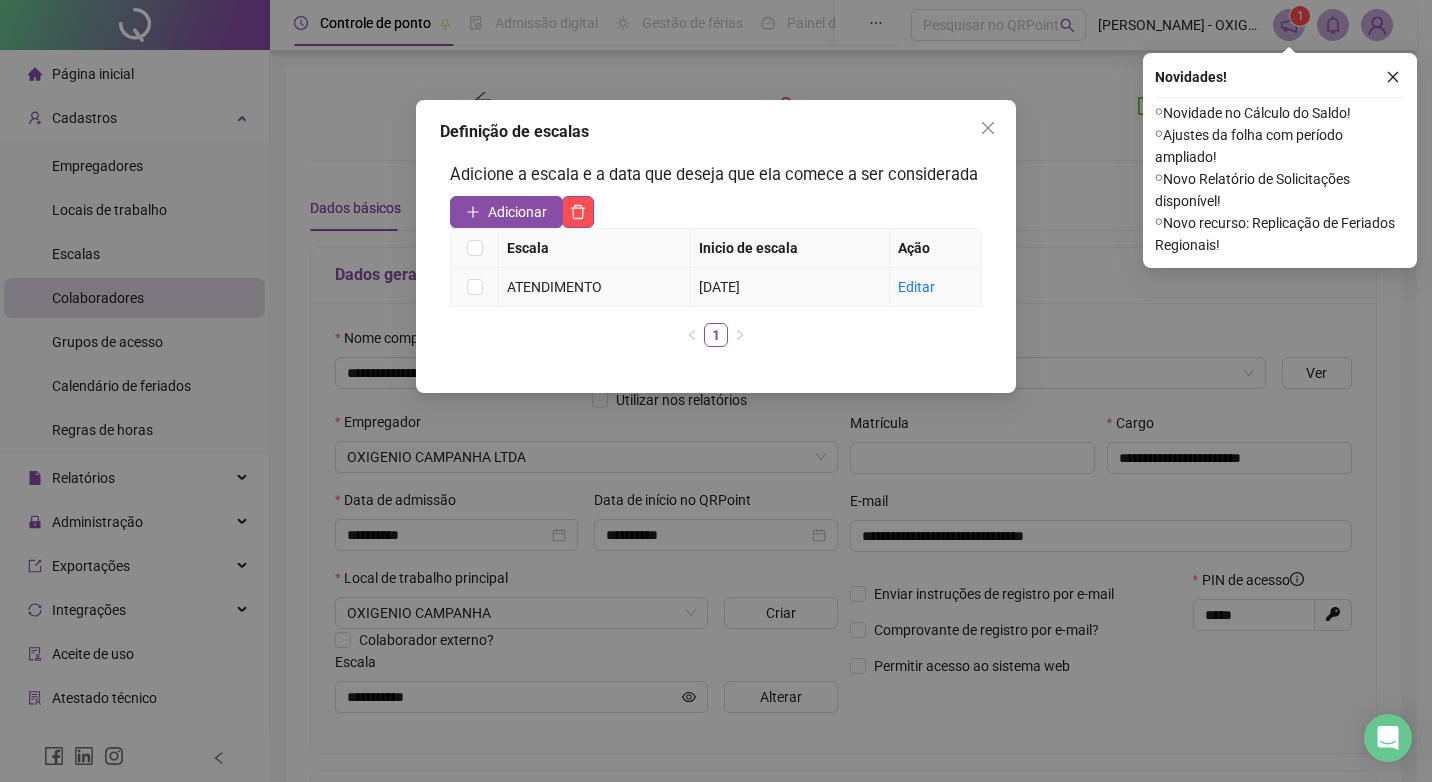 click at bounding box center (475, 287) 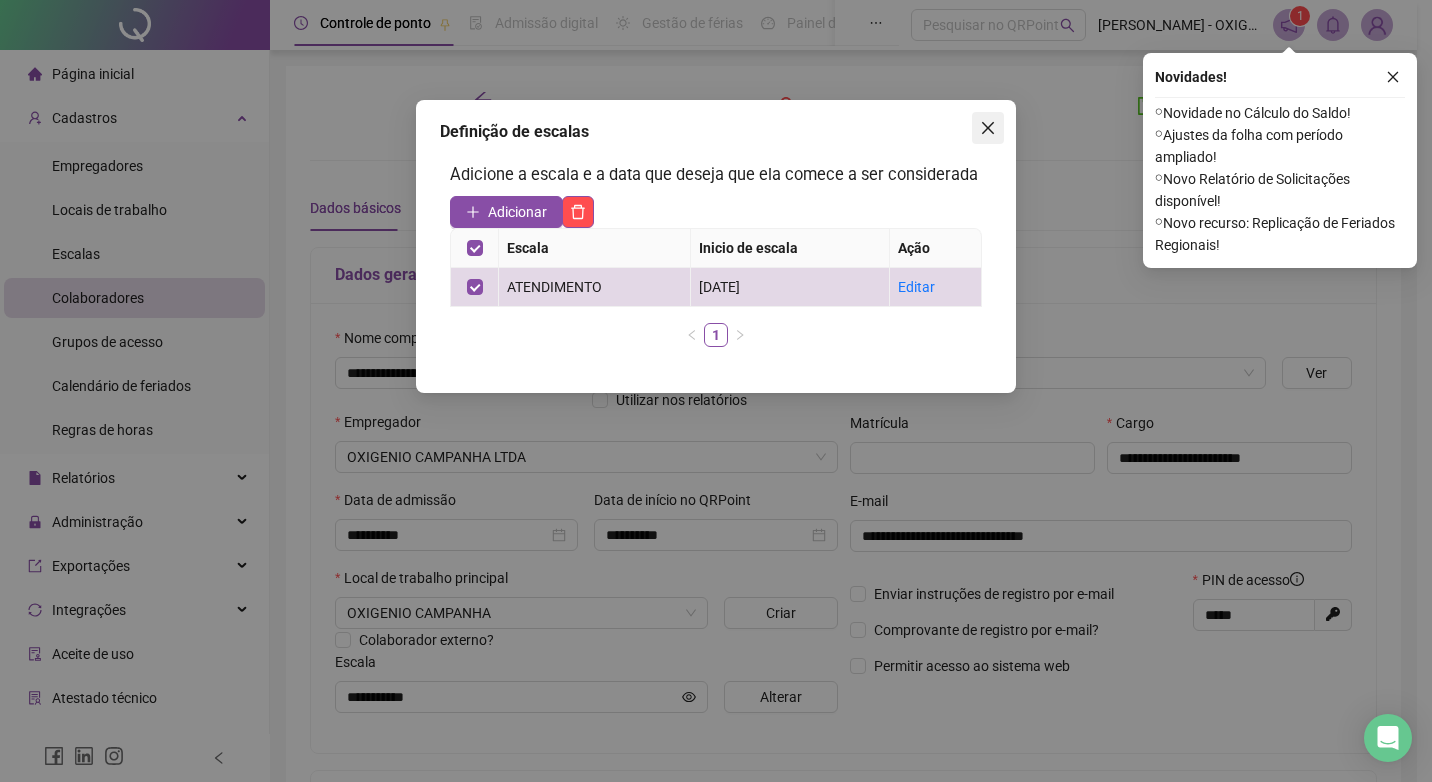 click 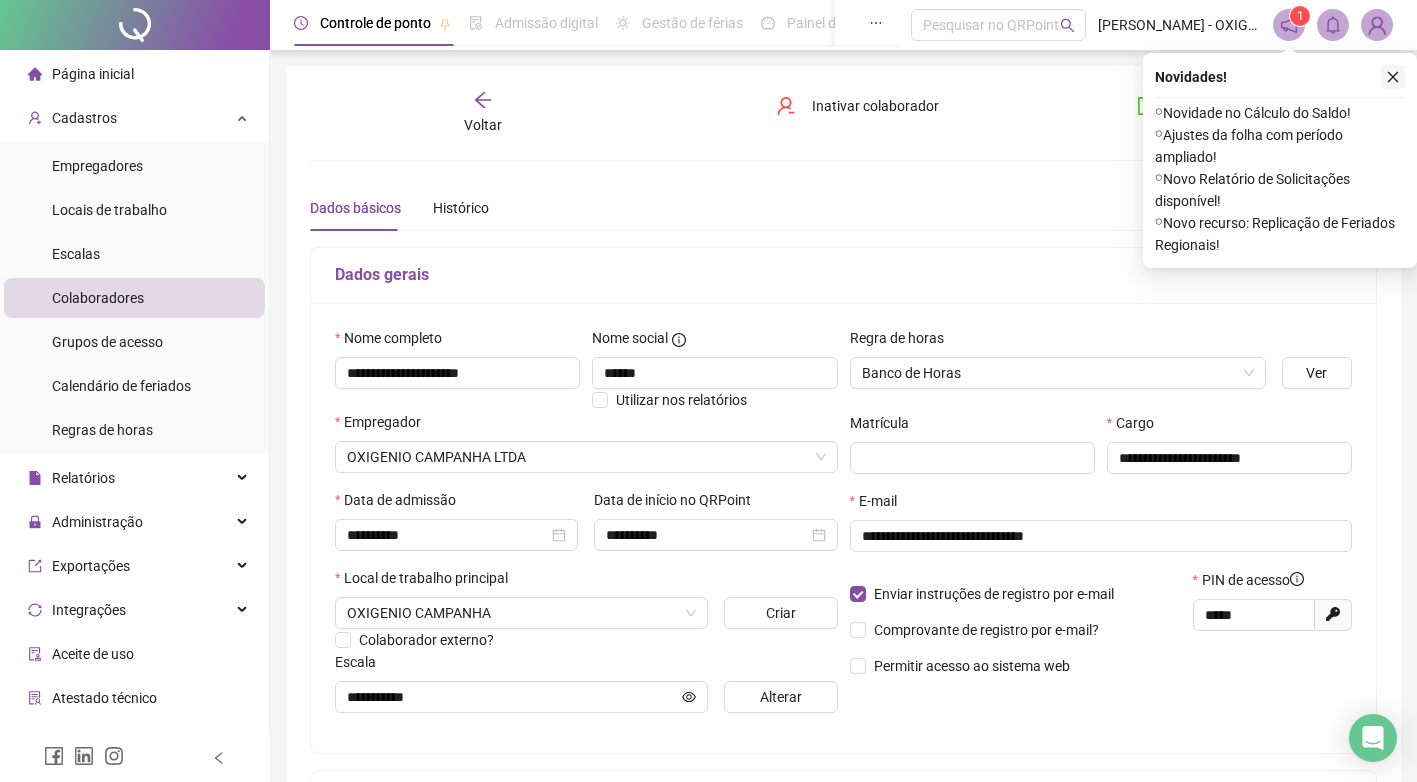 click 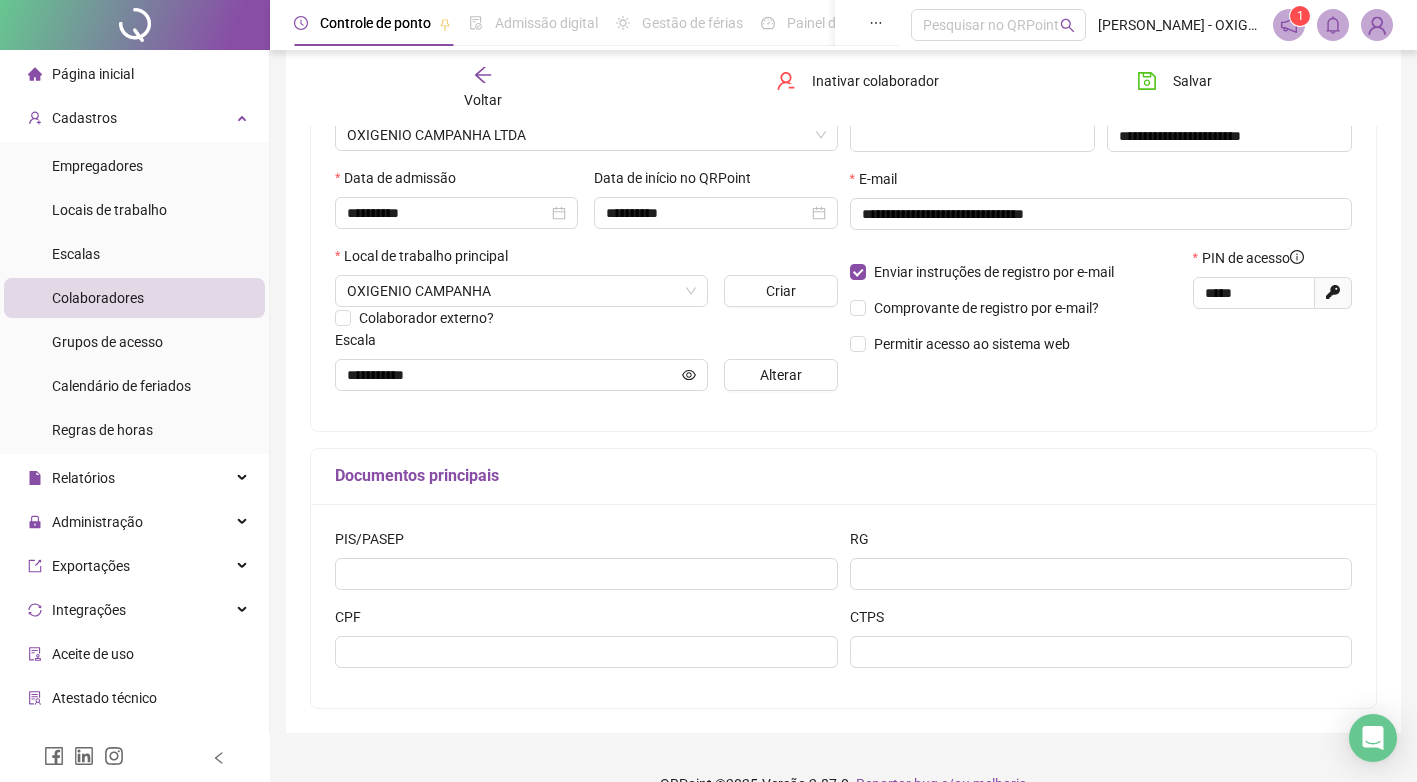 scroll, scrollTop: 359, scrollLeft: 0, axis: vertical 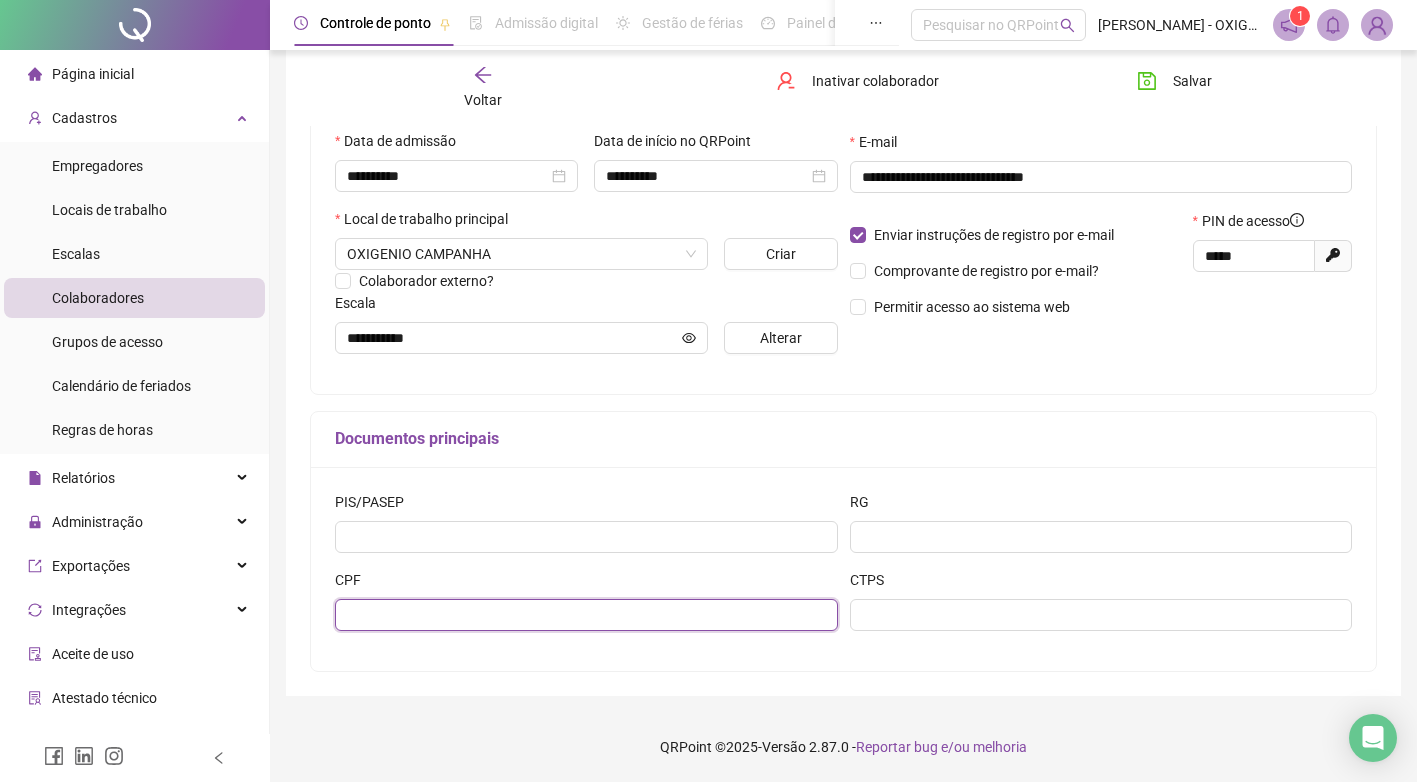 click at bounding box center [586, 615] 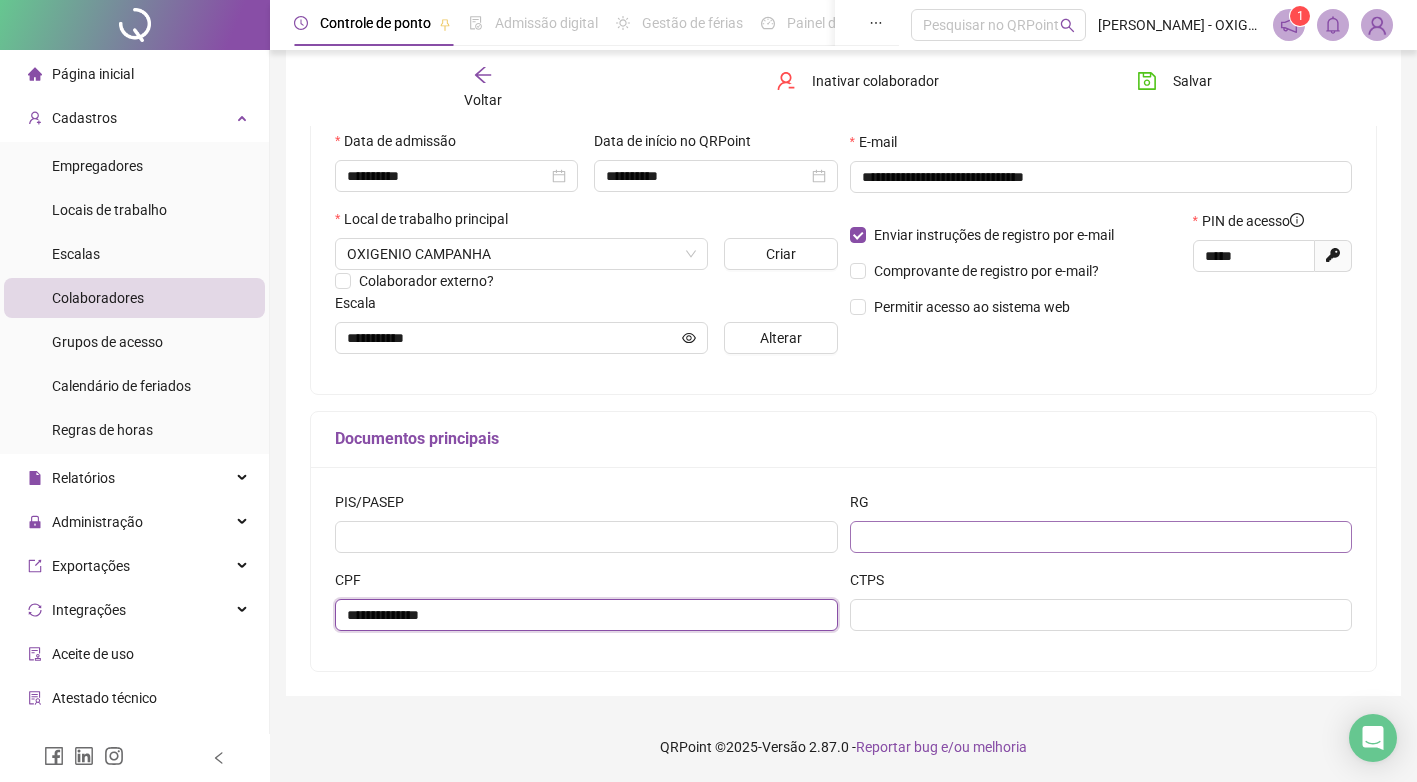 type on "**********" 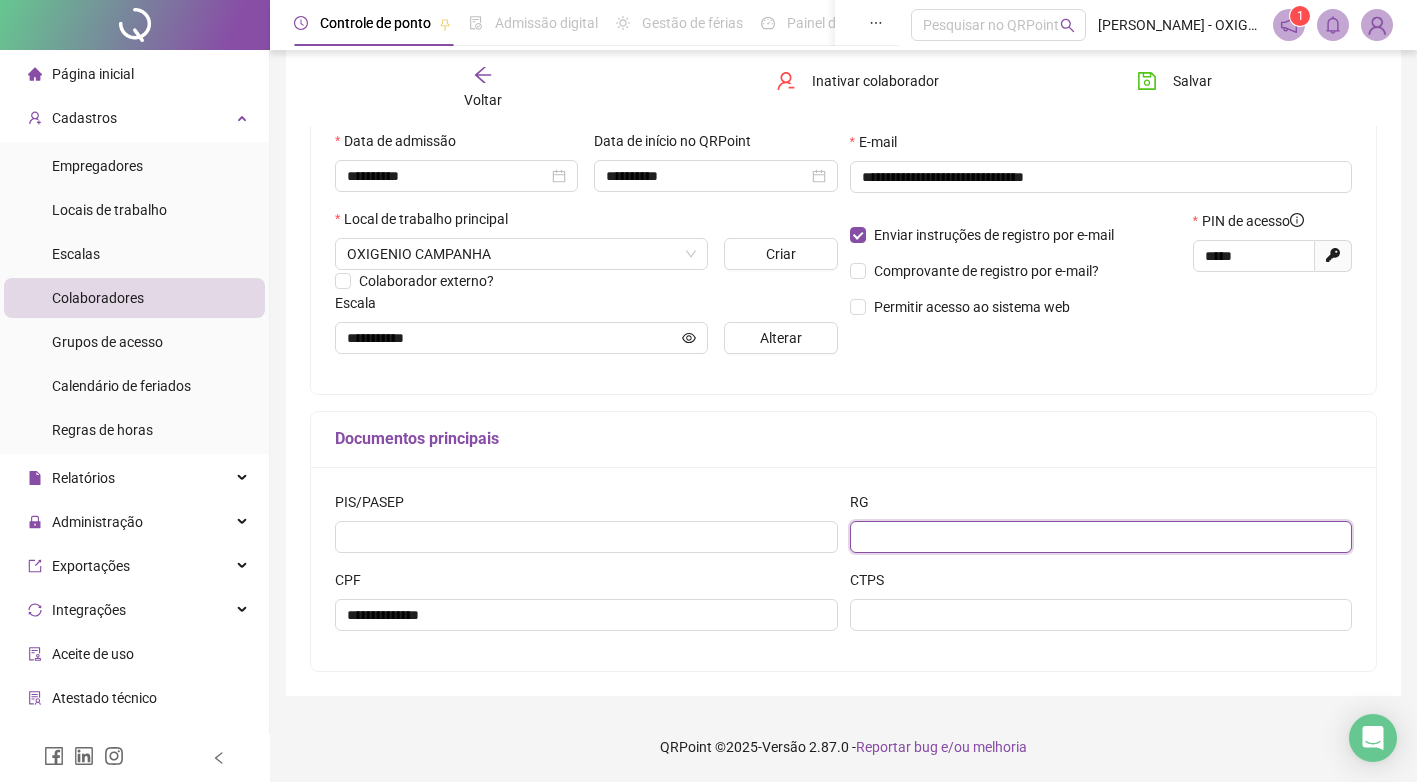 click at bounding box center [1101, 537] 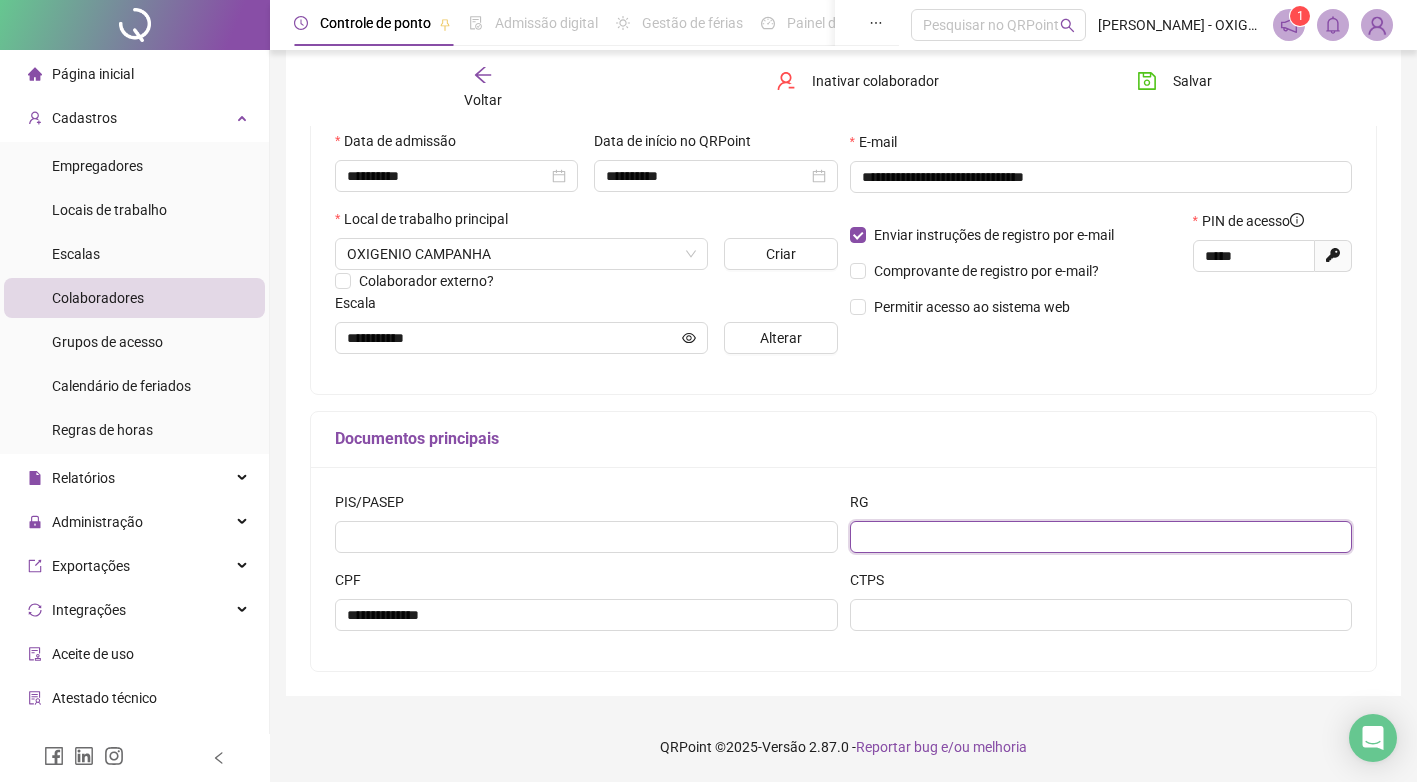 paste on "**********" 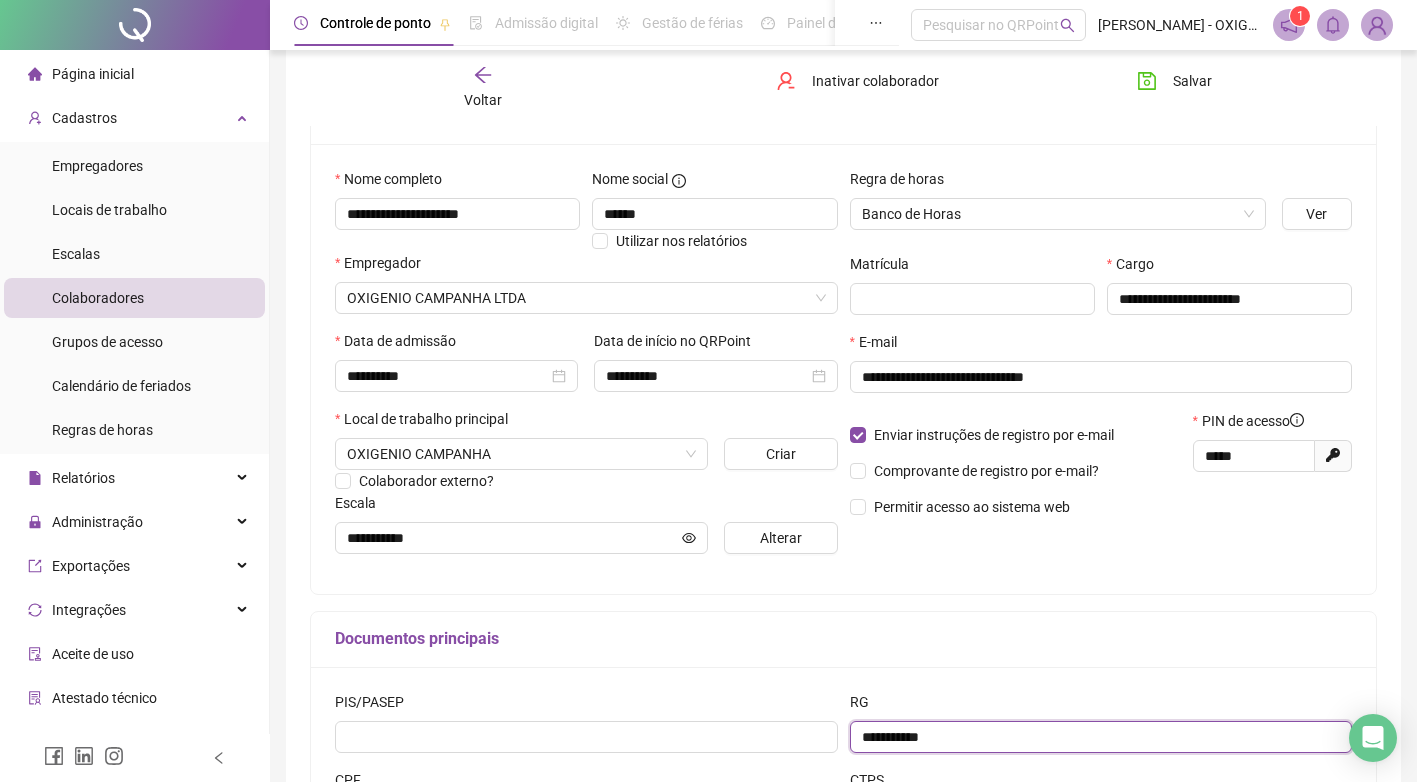 scroll, scrollTop: 0, scrollLeft: 0, axis: both 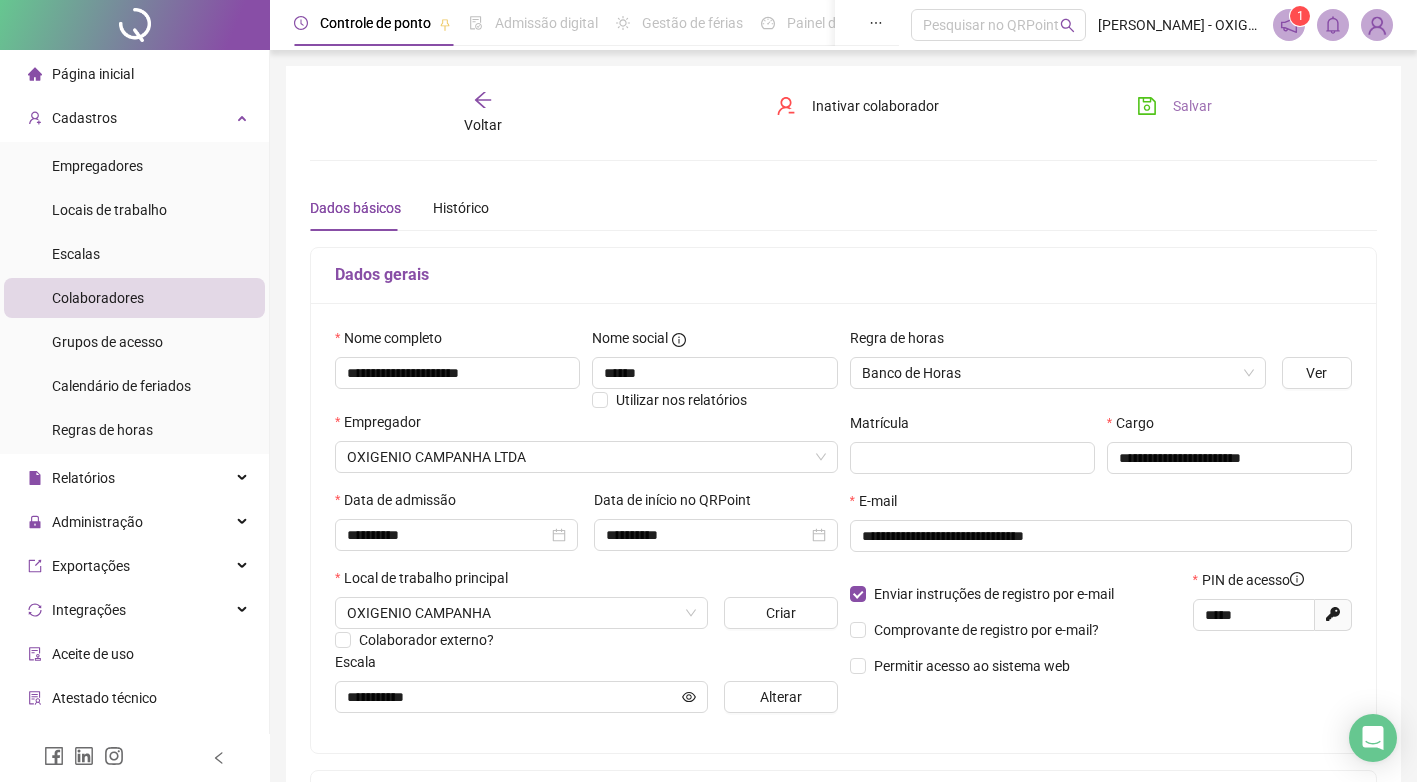 type on "**********" 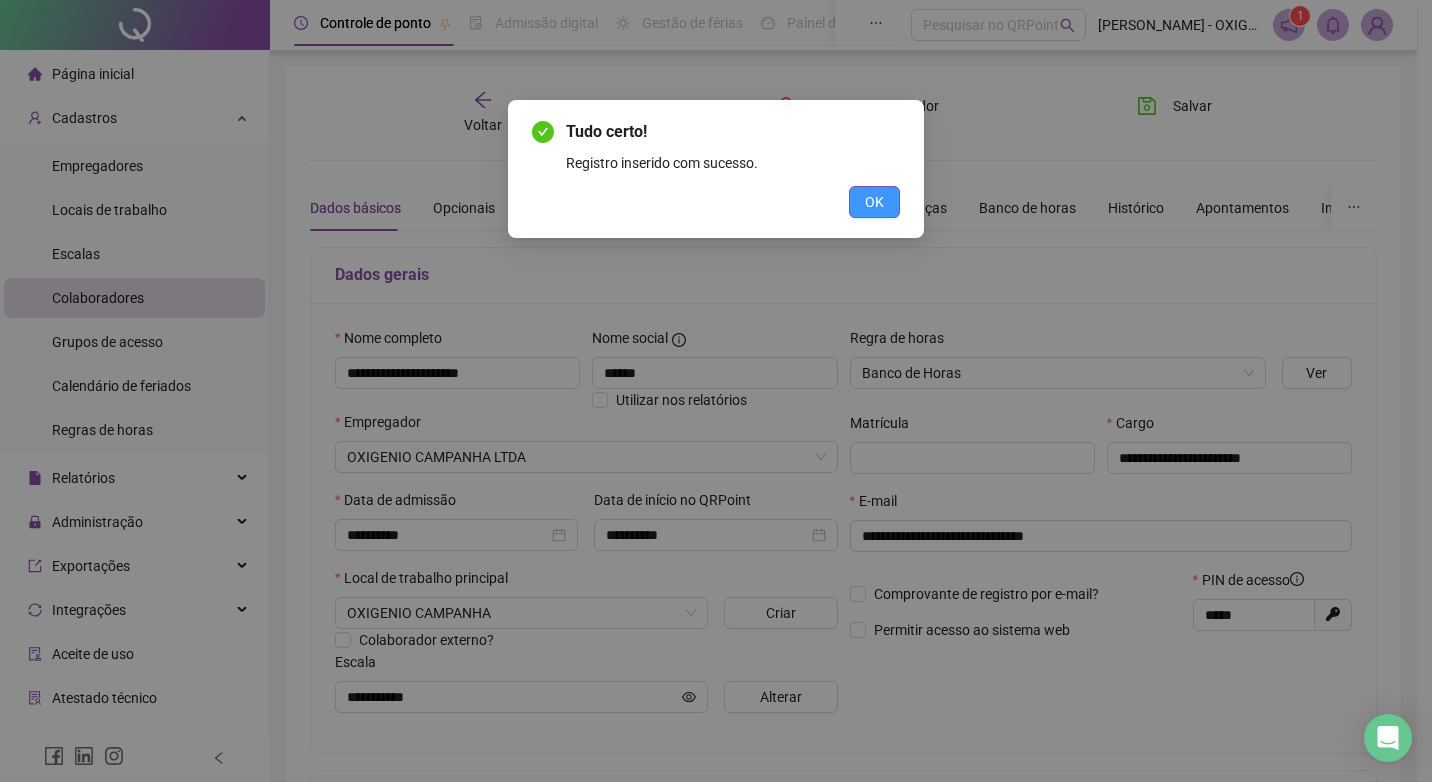 click on "OK" at bounding box center (874, 202) 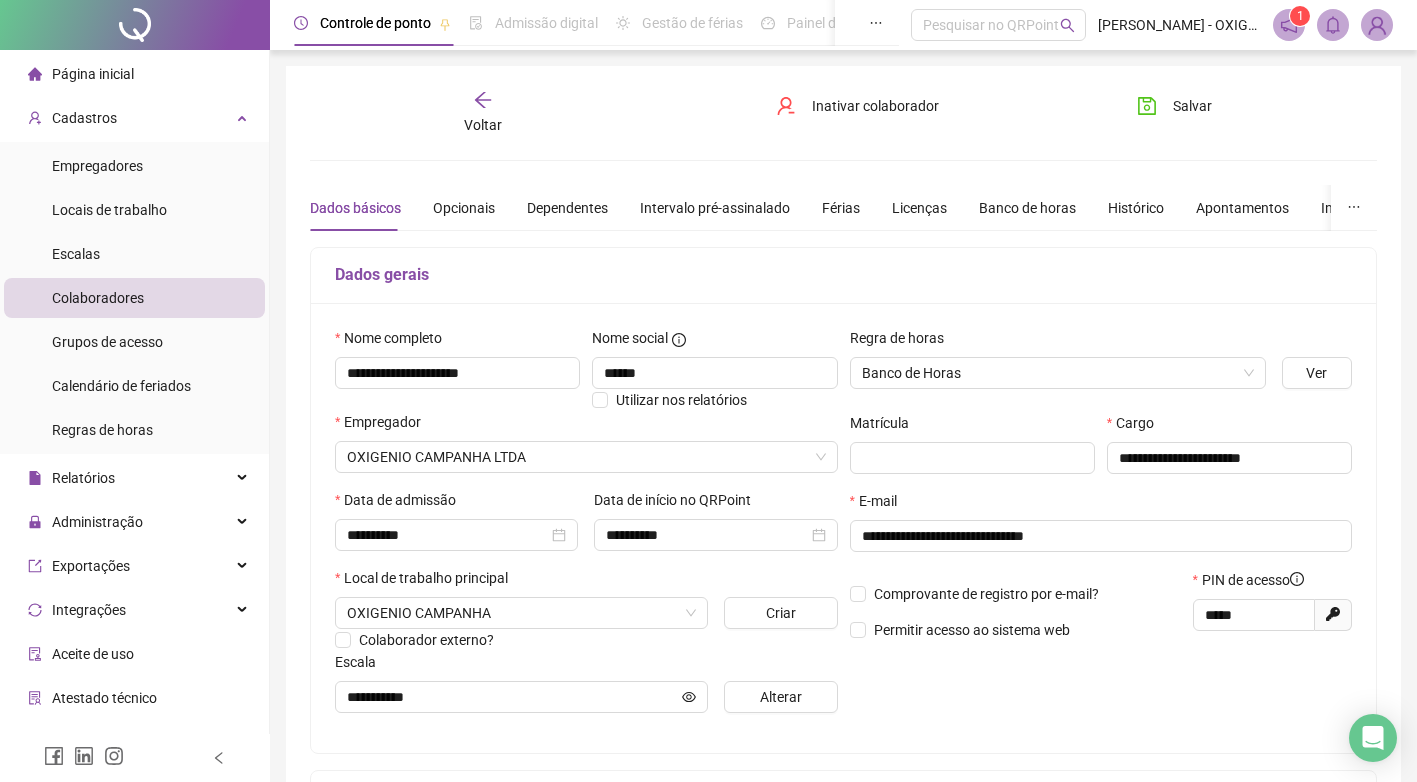 click 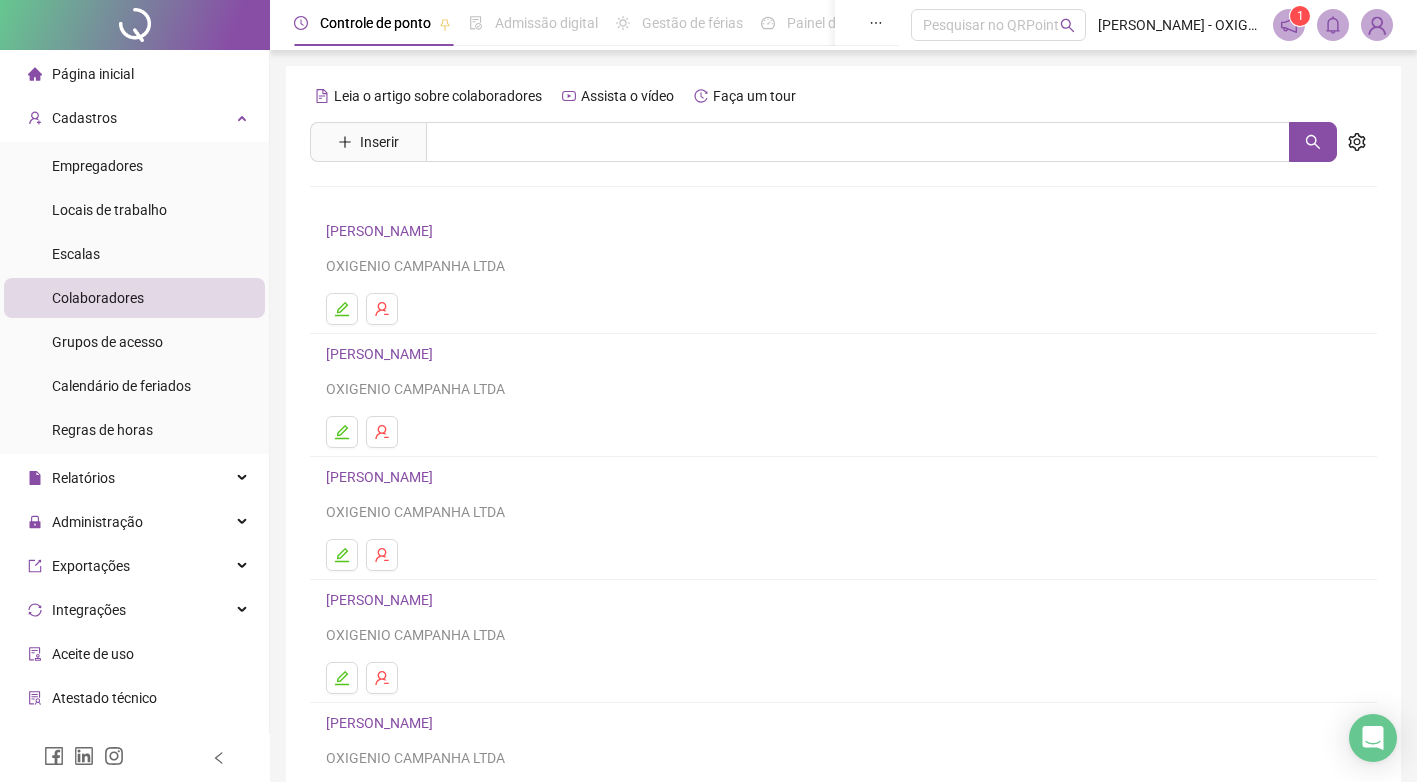 scroll, scrollTop: 185, scrollLeft: 0, axis: vertical 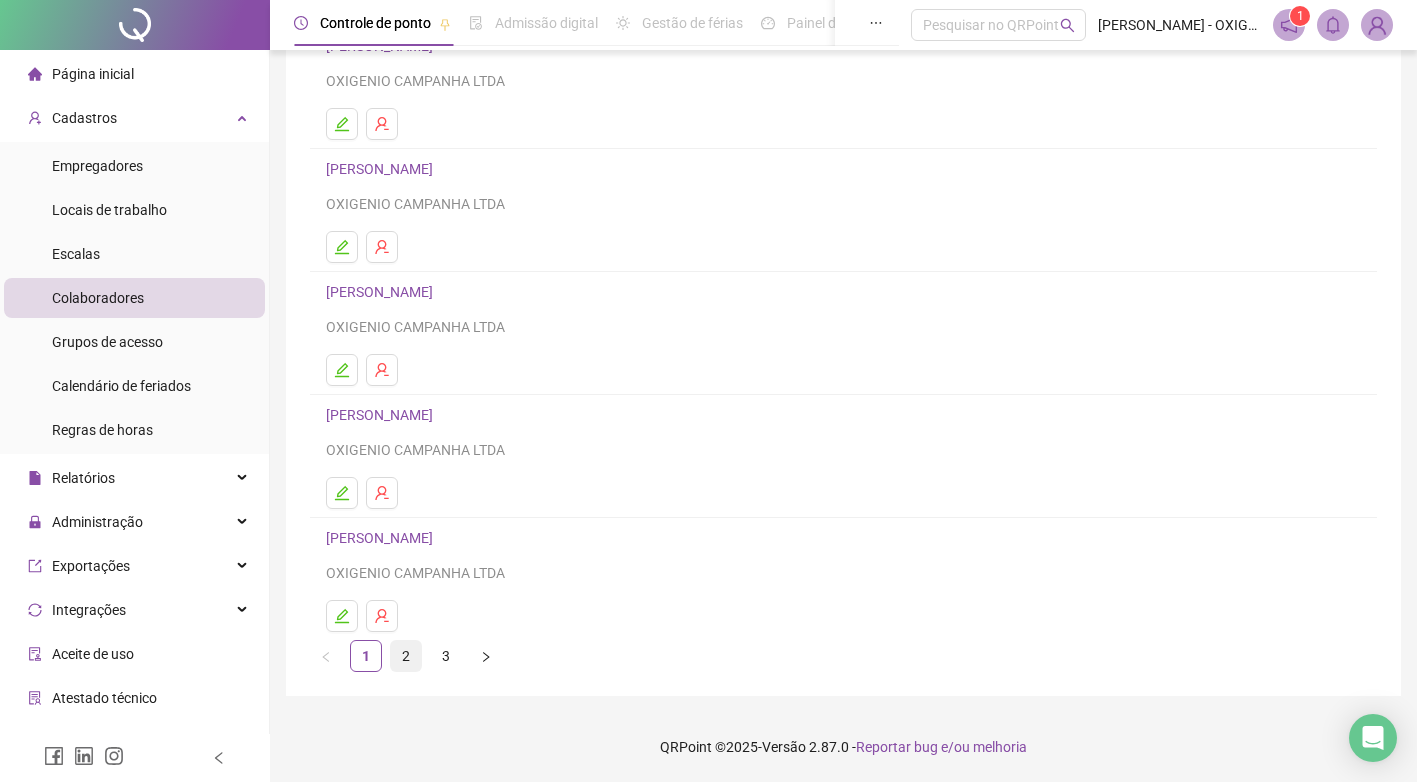 click on "2" at bounding box center (406, 656) 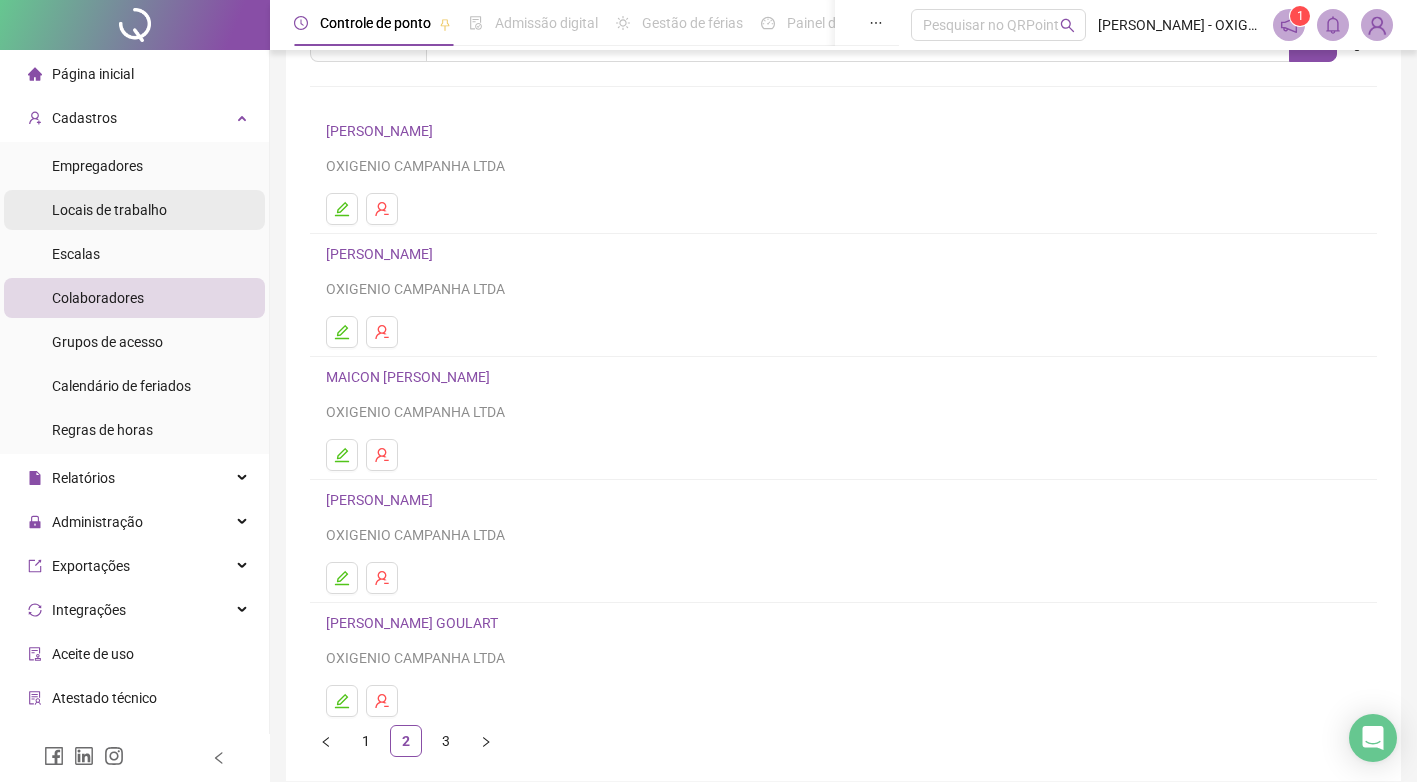 scroll, scrollTop: 0, scrollLeft: 0, axis: both 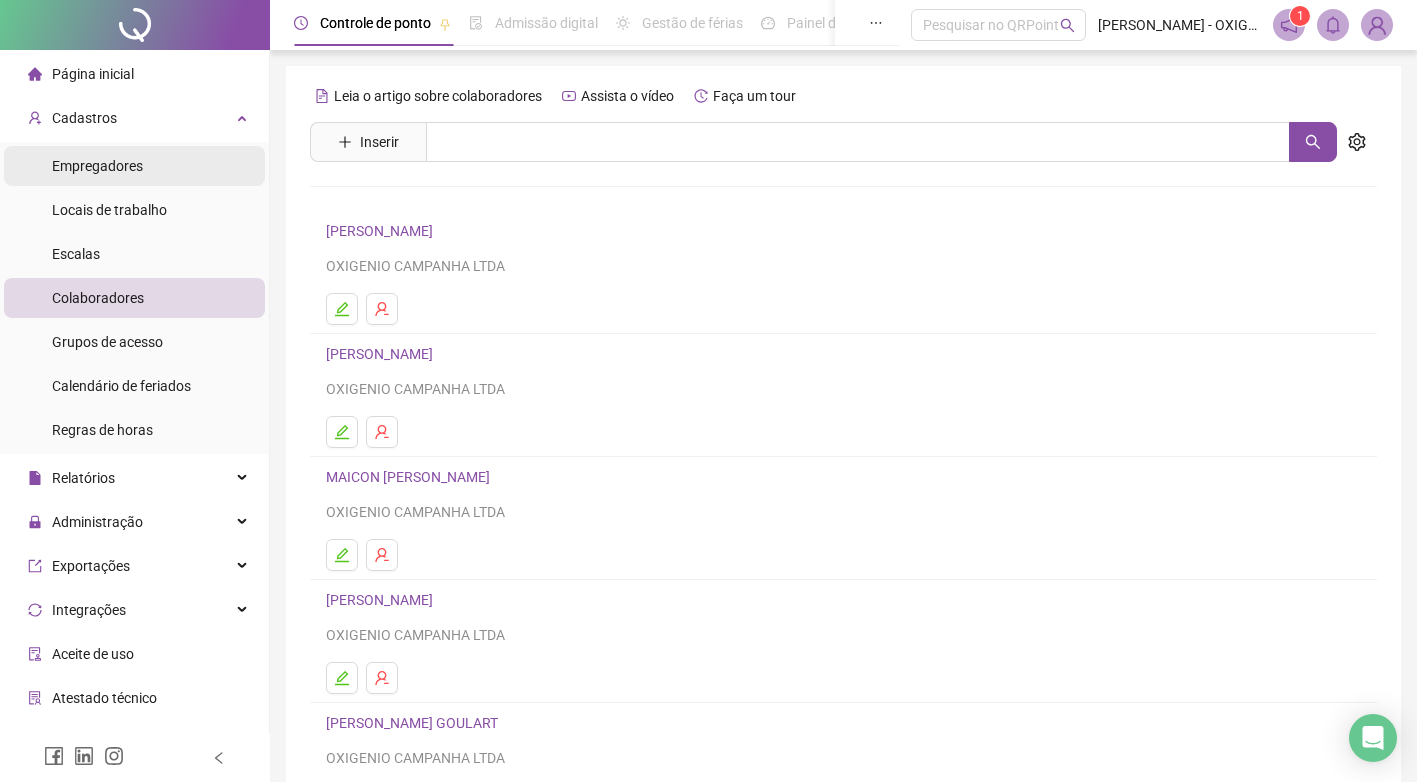 click on "Empregadores" at bounding box center [97, 166] 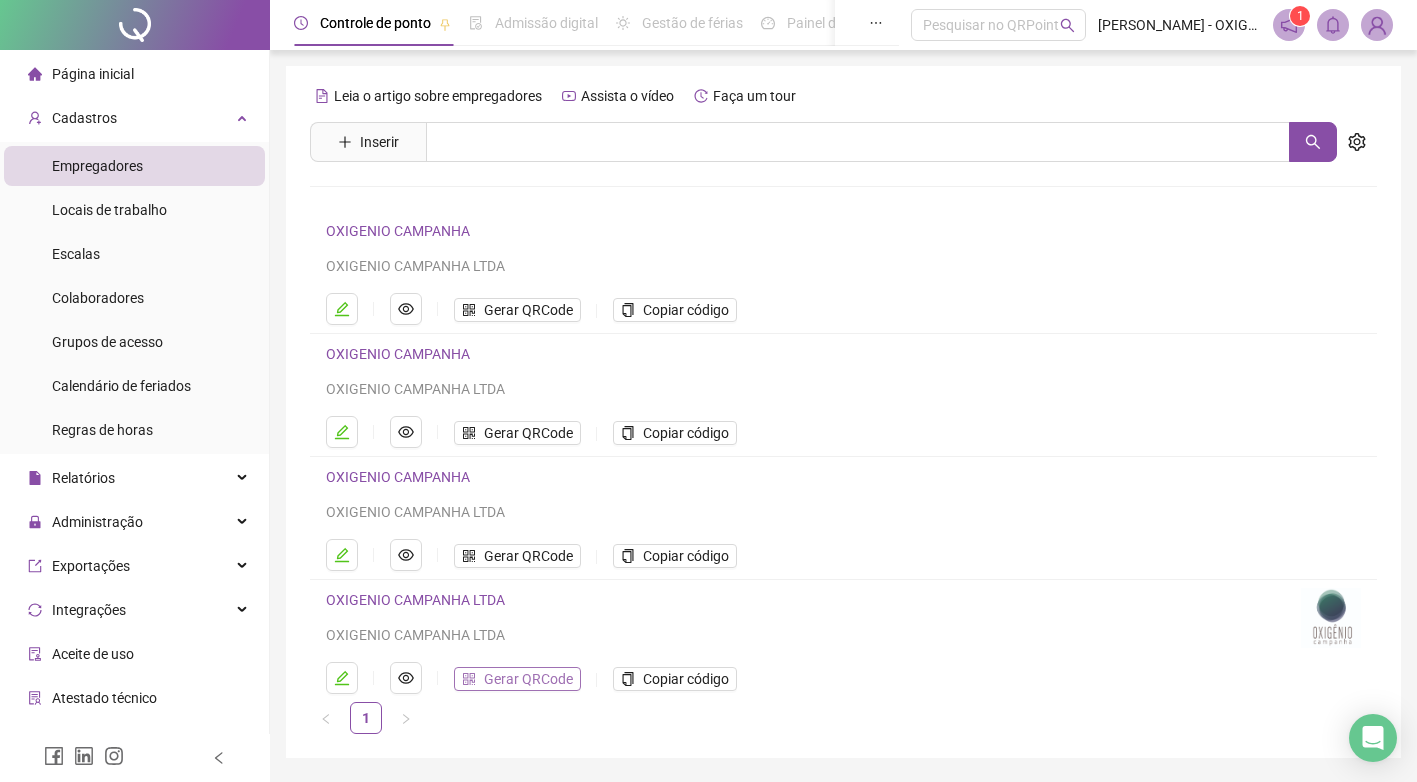 click on "Gerar QRCode" at bounding box center [528, 679] 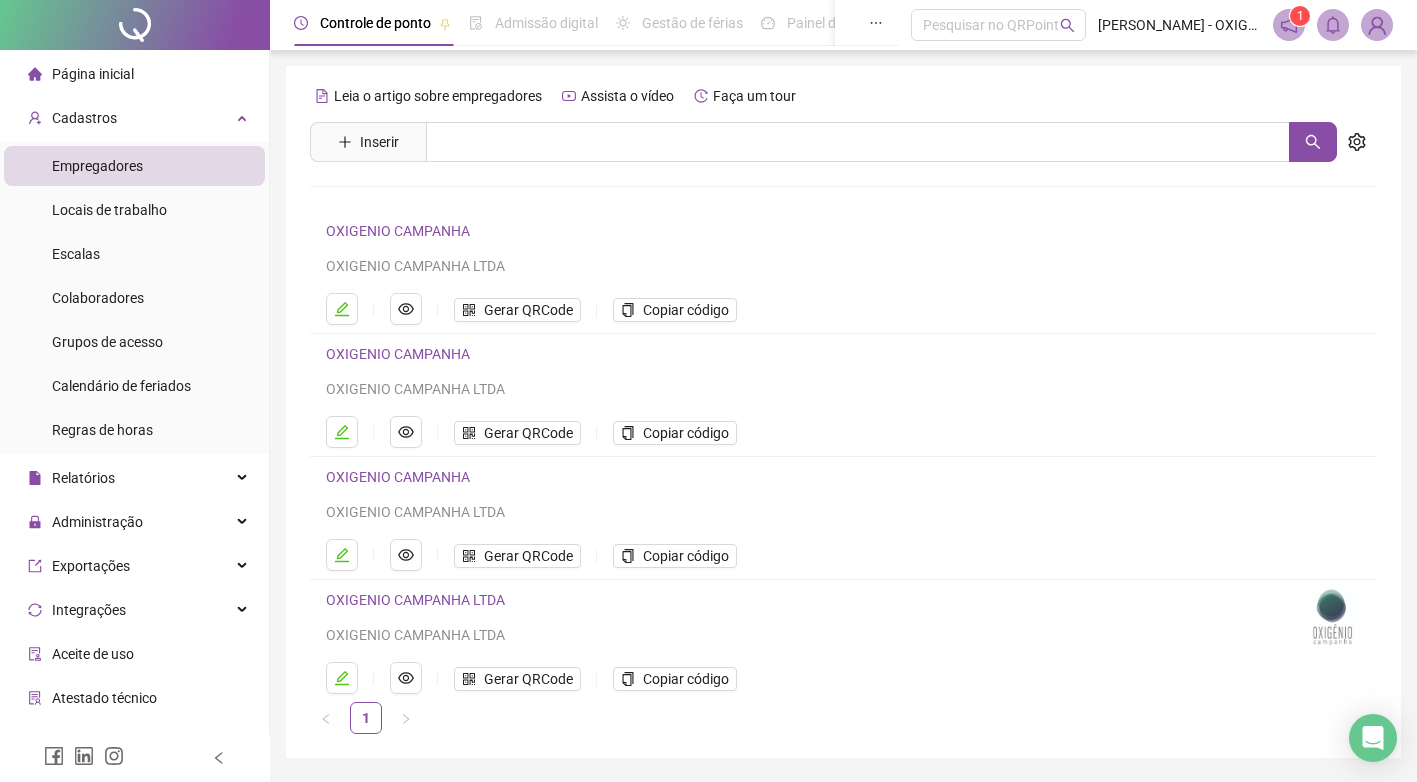 click on "Copiar código" at bounding box center (686, 679) 